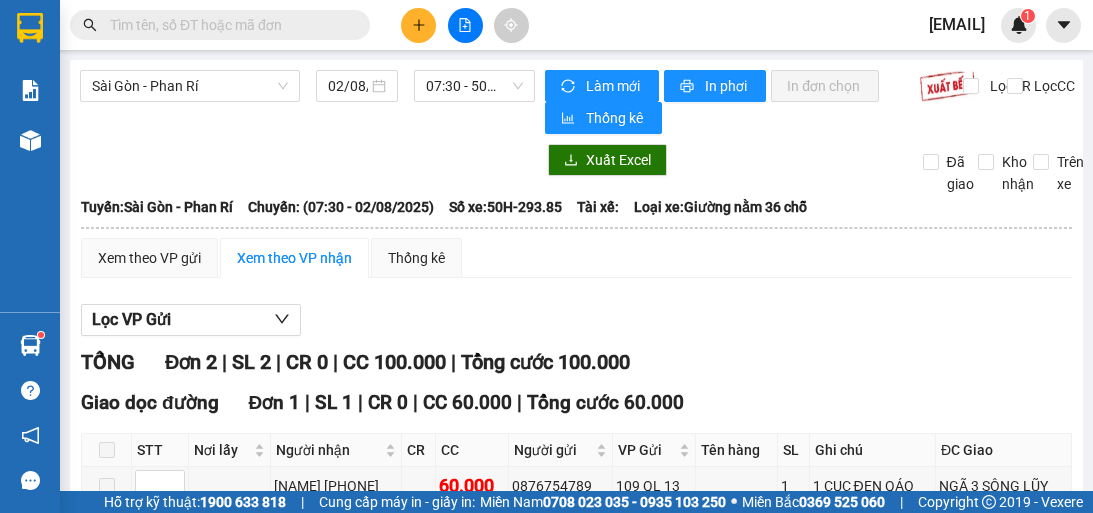scroll, scrollTop: 0, scrollLeft: 0, axis: both 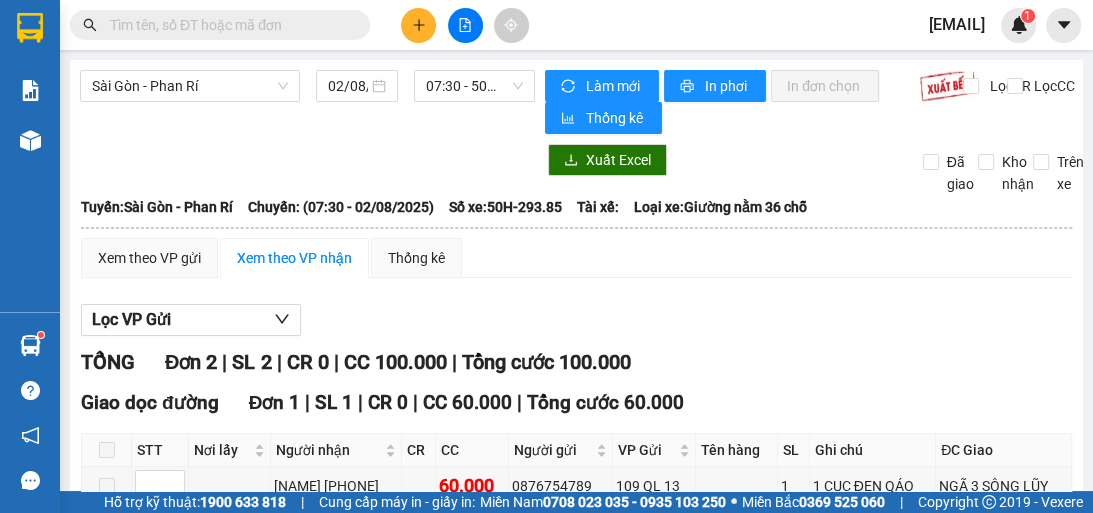 click on "Lương Sơn Đơn   1 | SL   1 | CR   0 | CC   40.000 | Tổng cước   40.000" at bounding box center (576, 593) 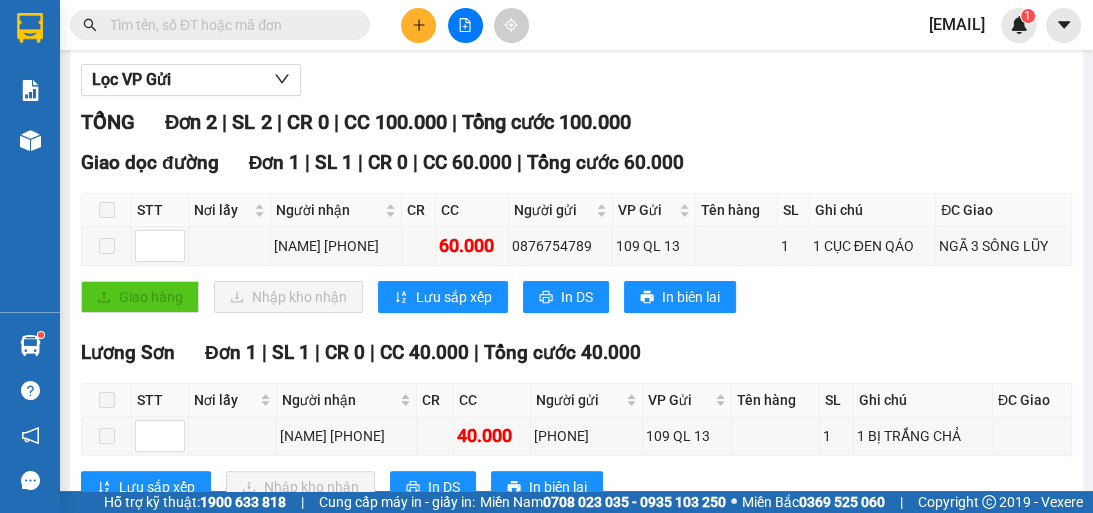 scroll, scrollTop: 0, scrollLeft: 0, axis: both 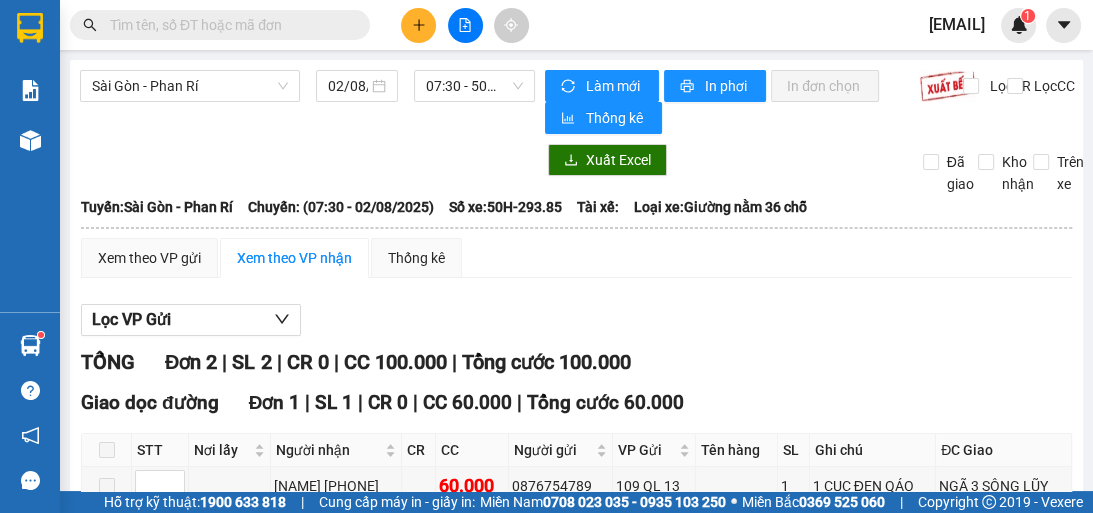 click on "Lọc VP Gửi" at bounding box center (576, 320) 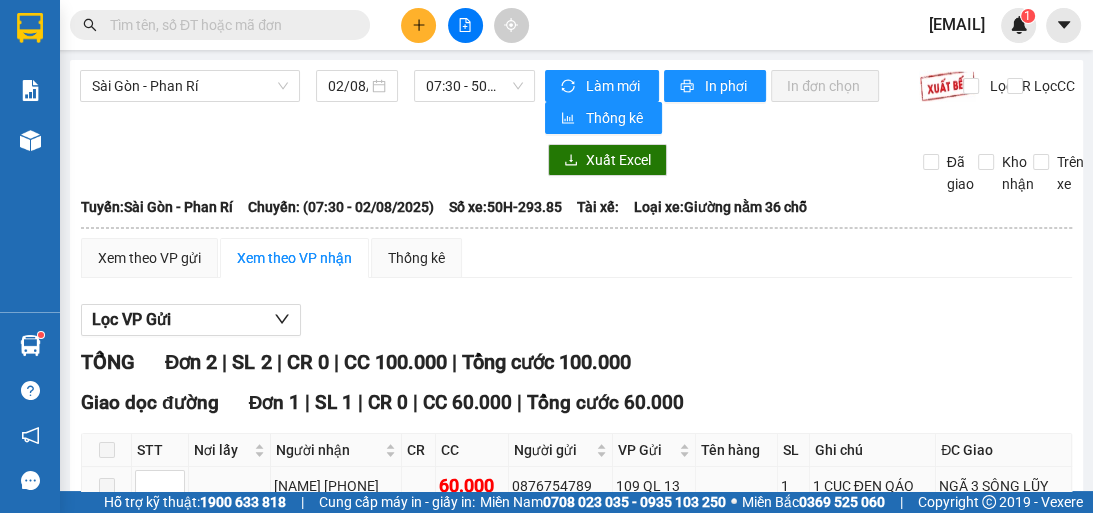 scroll, scrollTop: 240, scrollLeft: 0, axis: vertical 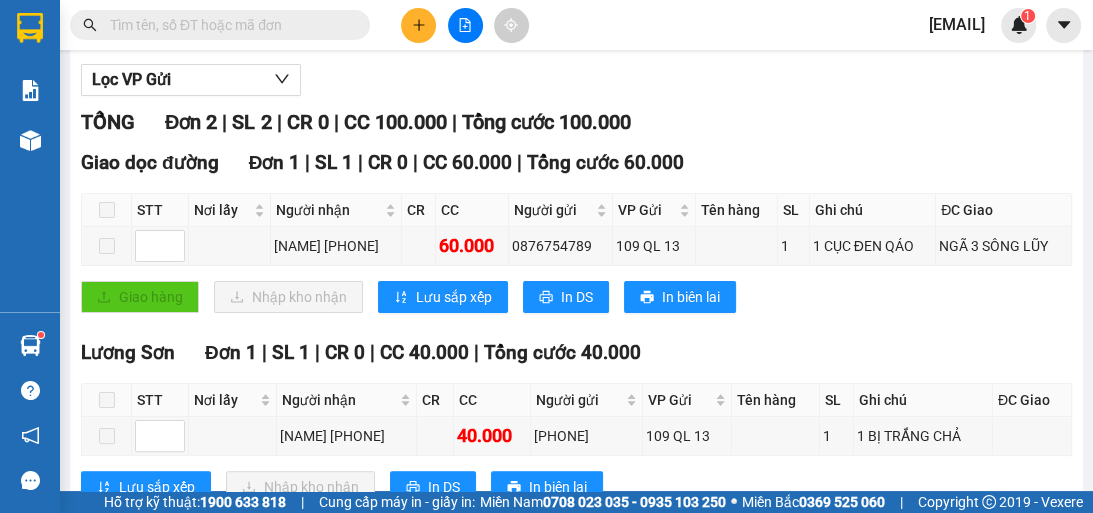 click on "Giao dọc đường Đơn   1 | SL   1 | CR   0 | CC   60.000 | Tổng cước   60.000 STT Nơi lấy Người nhận CR CC Người gửi VP Gửi Tên hàng SL Ghi chú ĐC Giao Ký nhận                           [NAME] [PHONE] 60.000  [PHONE] 109 QL 13   1 1 CỤC ĐEN QÁO NGÃ 3 SÔNG LŨY Giao hàng Nhập kho nhận Lưu sắp xếp In DS In biên lai Minh Nghĩa   02523854854   01 Đinh Tiên Hoàng PHƠI HÀNG Lương Sơn  -  [TIME] - [DATE] Tuyến:  Sài Gòn - Phan Rí Chuyến:   ([TIME] - [DATE]) Số xe:  [VEHICLE_PLATE] Tài xế:  Loại xe:  Giường nằm 36 chỗ STT Nơi lấy Người nhận CR CC Người gửi VP Gửi Tên hàng SL Ghi chú ĐC Giao Ký nhận Giao dọc đường Đơn   1 | SL   1 | CR   0 | CC   60.000 | Tổng cước   60.000 1 [NAME] [PHONE] 60.000  [PHONE] 109 QL 13   1 1 CỤC ĐEN QÁO NGÃ 3 SÔNG LŨY Tổng 0 60.000 1 Cước rồi :   0  VNĐ Chưa cước :   60.000  VNĐ Thu hộ:  0  VNĐ VP Gửi (Ký & ghi rõ họ tên)" at bounding box center (576, 238) 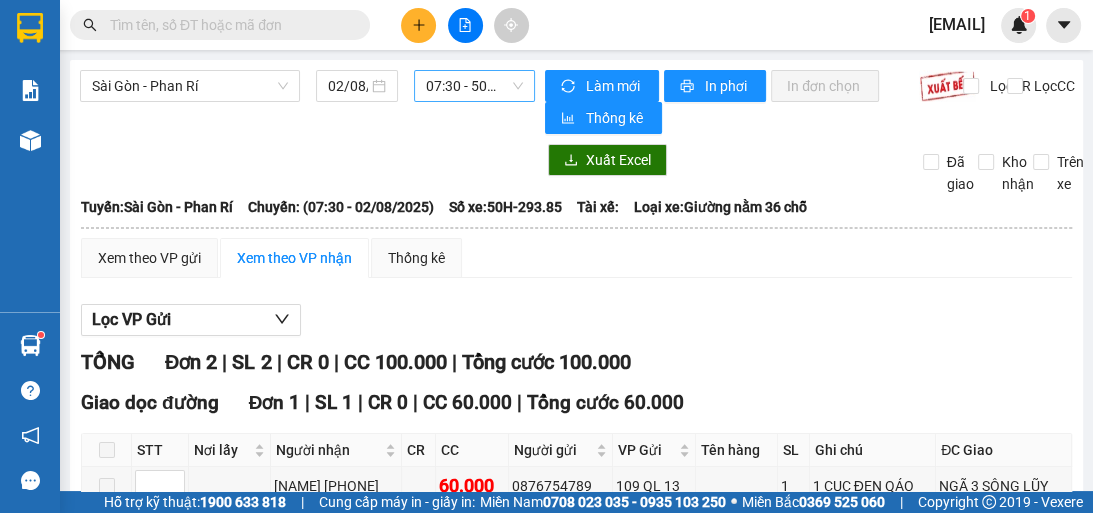 click on "07:30     - 50H-293.85" at bounding box center (474, 86) 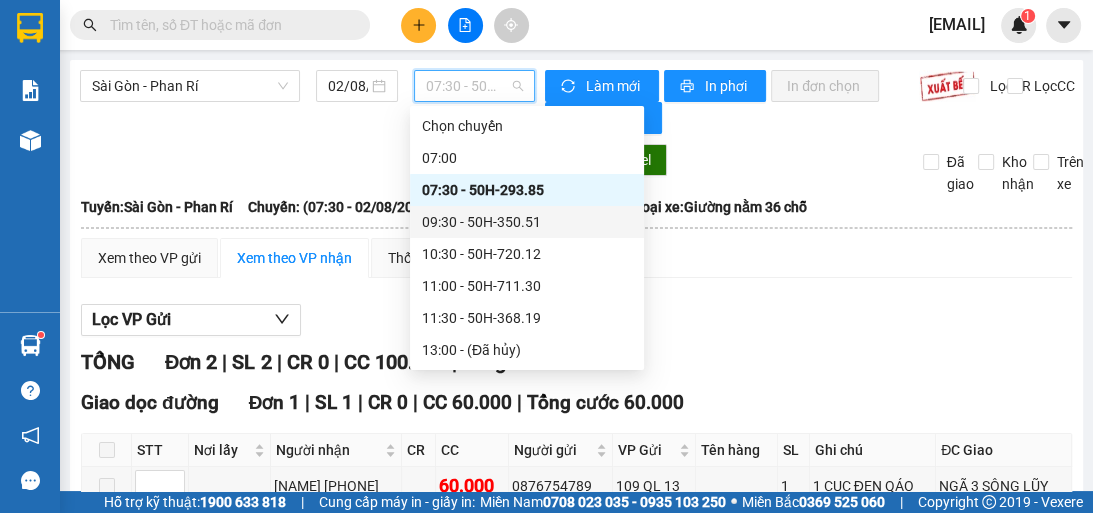 click on "[TIME]     - [VEHICLE_PLATE]" at bounding box center (527, 222) 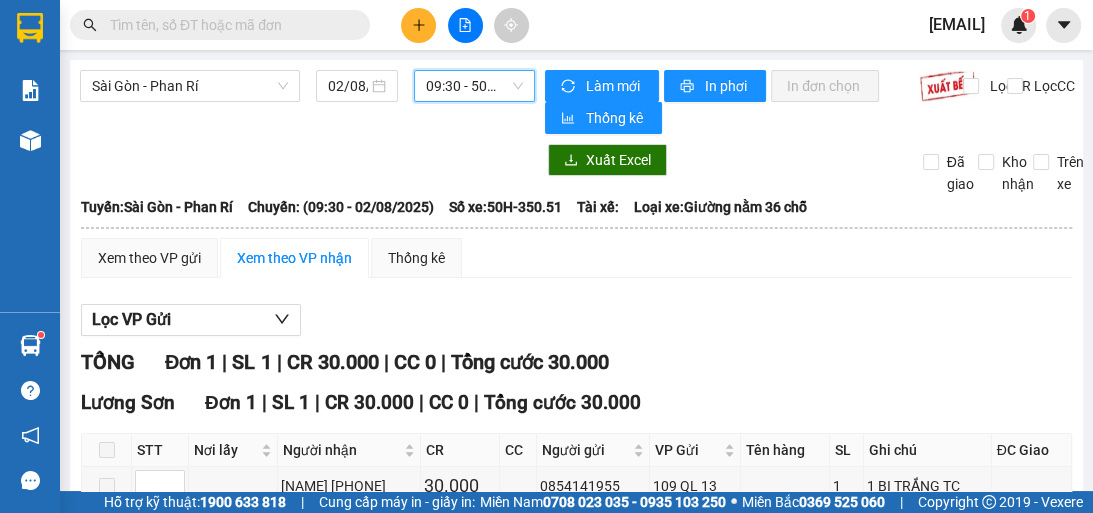 click at bounding box center (576, 228) 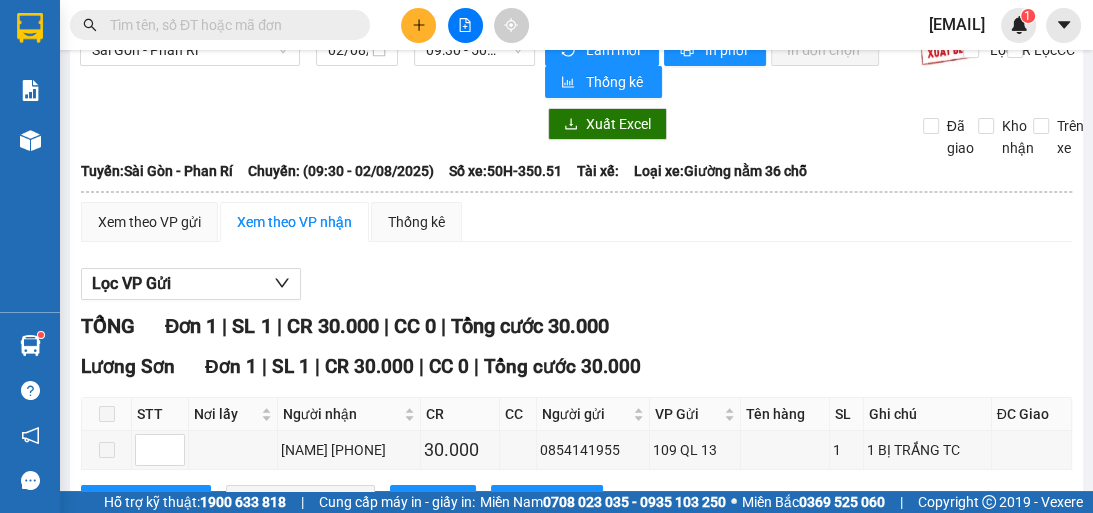 scroll, scrollTop: 116, scrollLeft: 0, axis: vertical 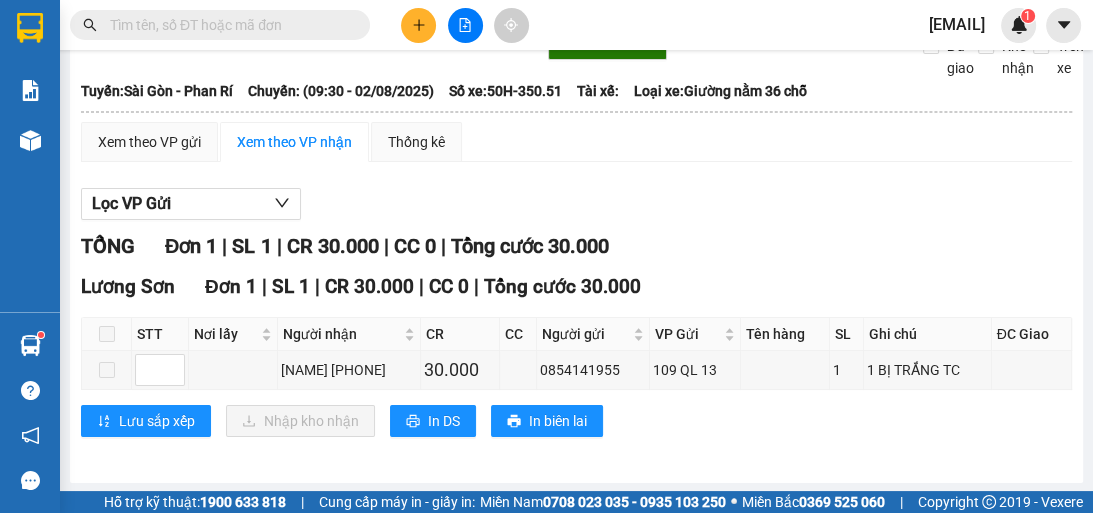click on "TỔNG Đơn   1 | SL   1 | CR   30.000 | CC   0 | Tổng cước   30.000" at bounding box center [576, 246] 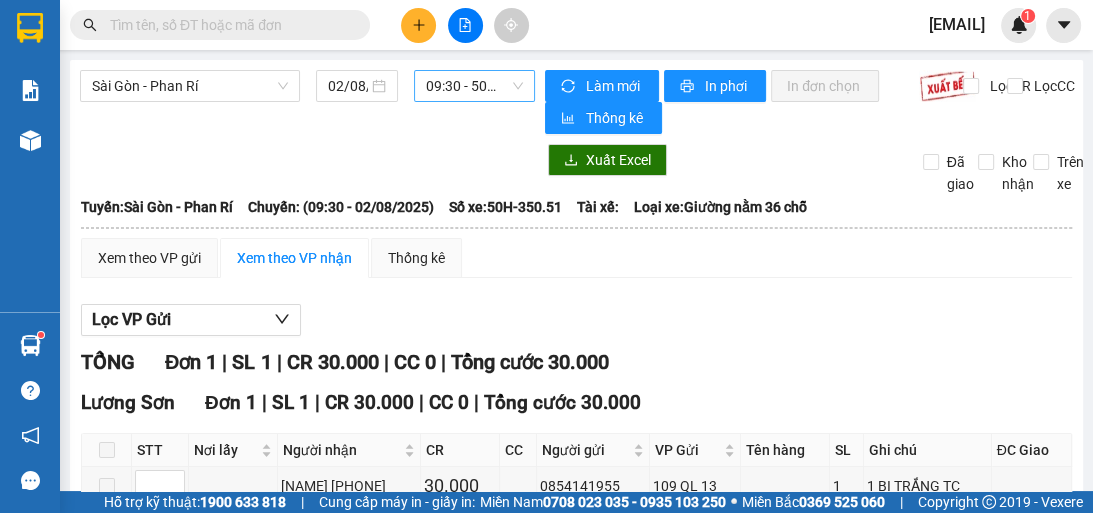 click on "[TIME]     - [VEHICLE_PLATE]" at bounding box center [474, 86] 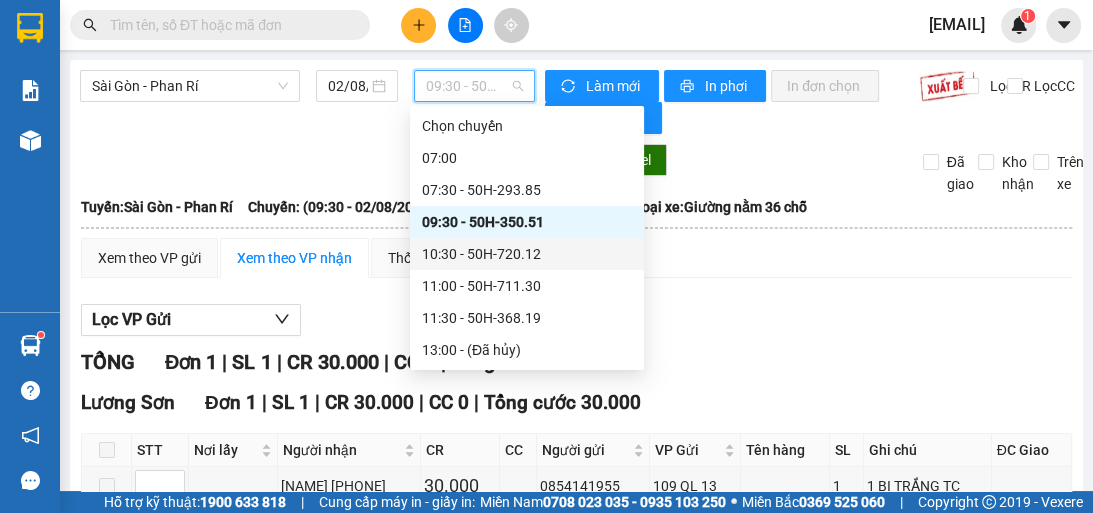 click on "10:30     - 50H-720.12" at bounding box center [527, 254] 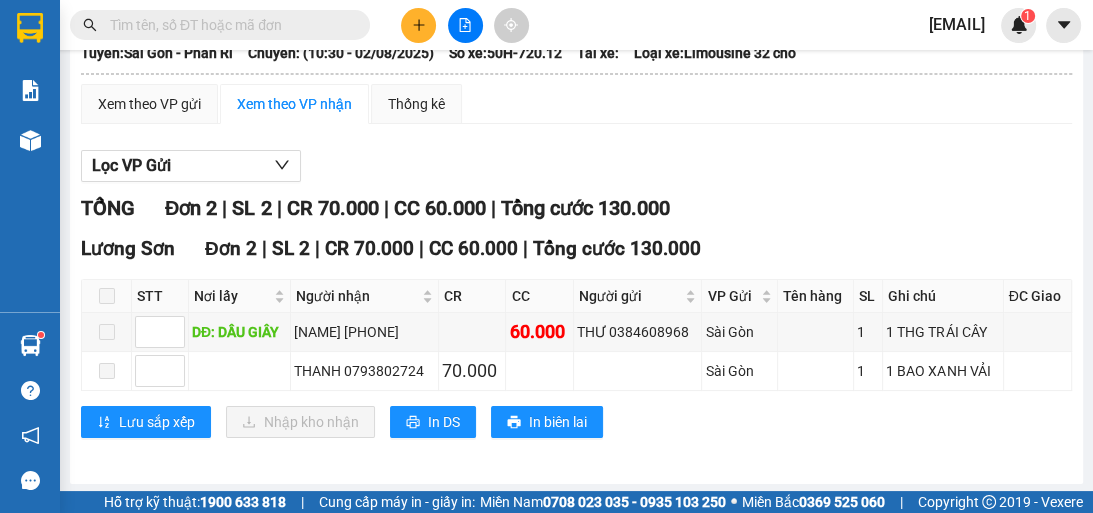 scroll, scrollTop: 0, scrollLeft: 0, axis: both 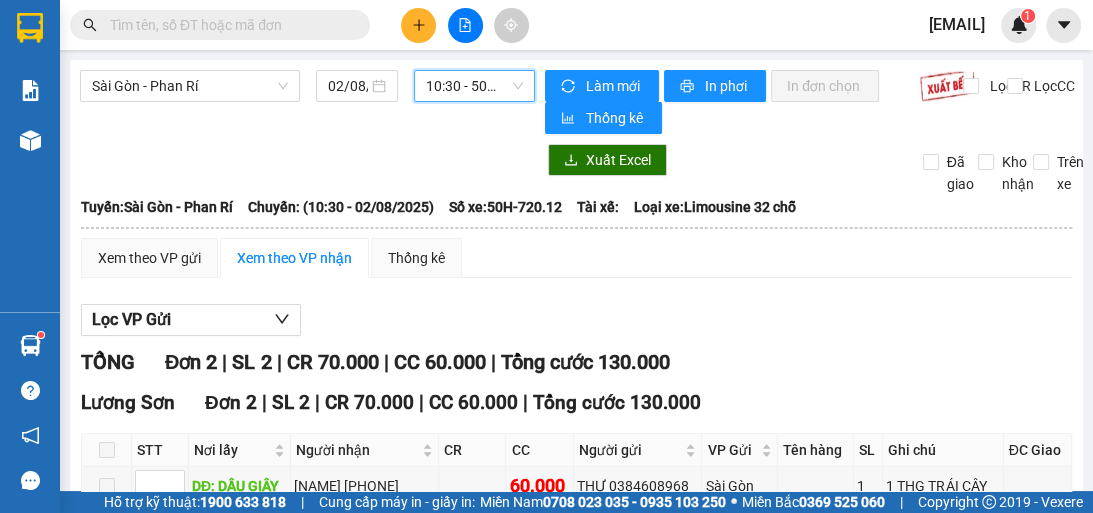 click on "10:30     - 50H-720.12" at bounding box center [474, 86] 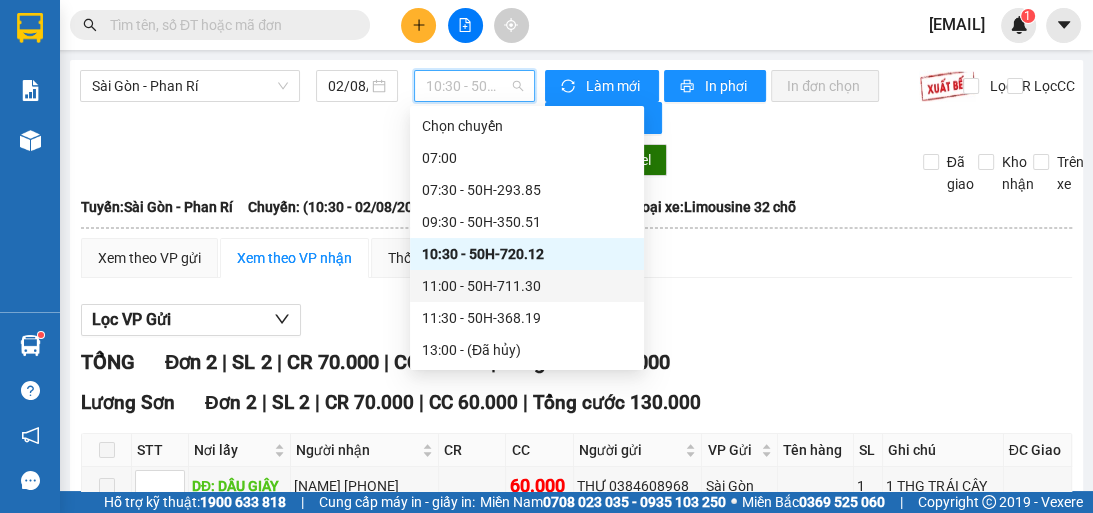 click on "11:00     - 50H-711.30" at bounding box center (527, 286) 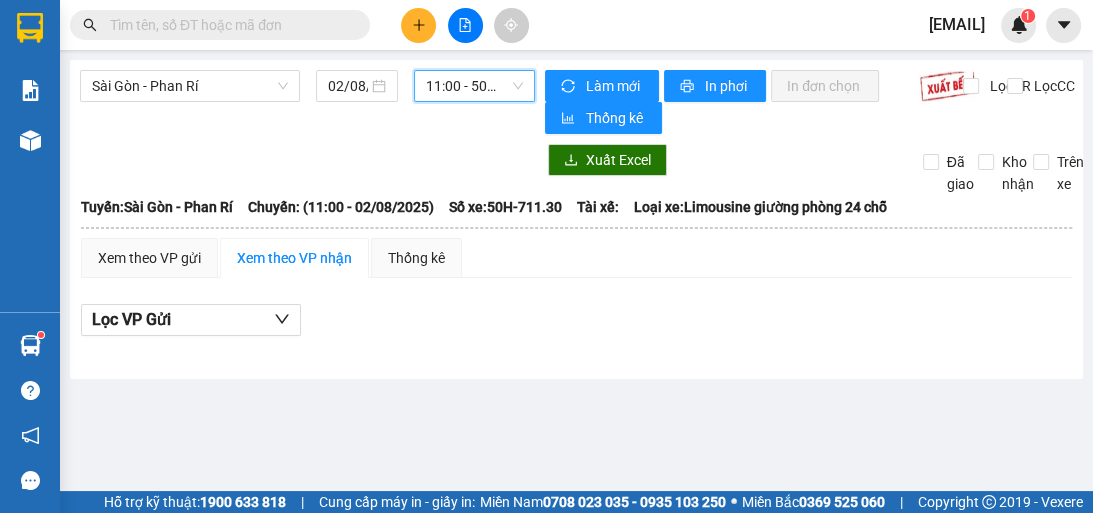 click on "11:00     - 50H-711.30" at bounding box center (474, 86) 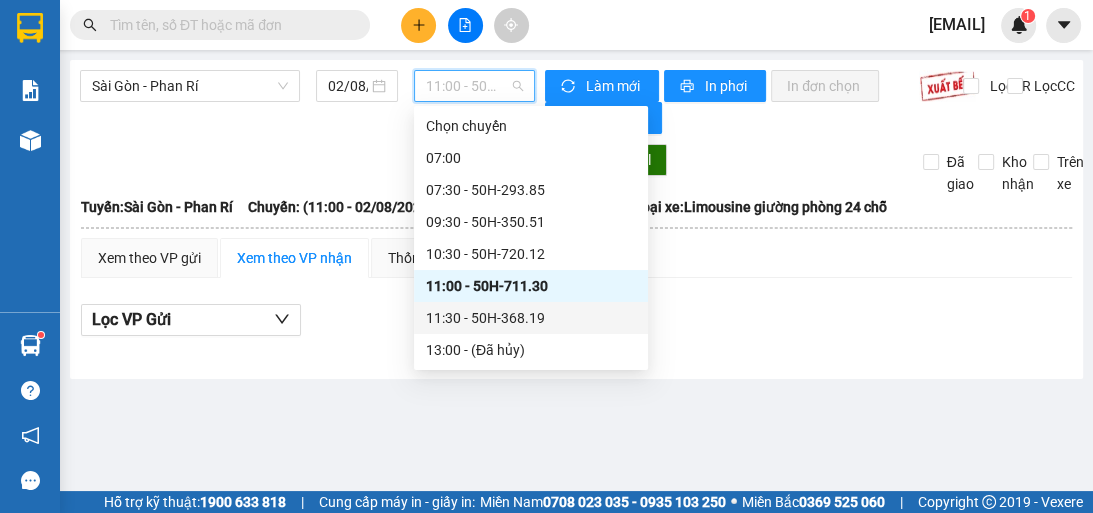click on "11:30     - 50H-368.19" at bounding box center [531, 318] 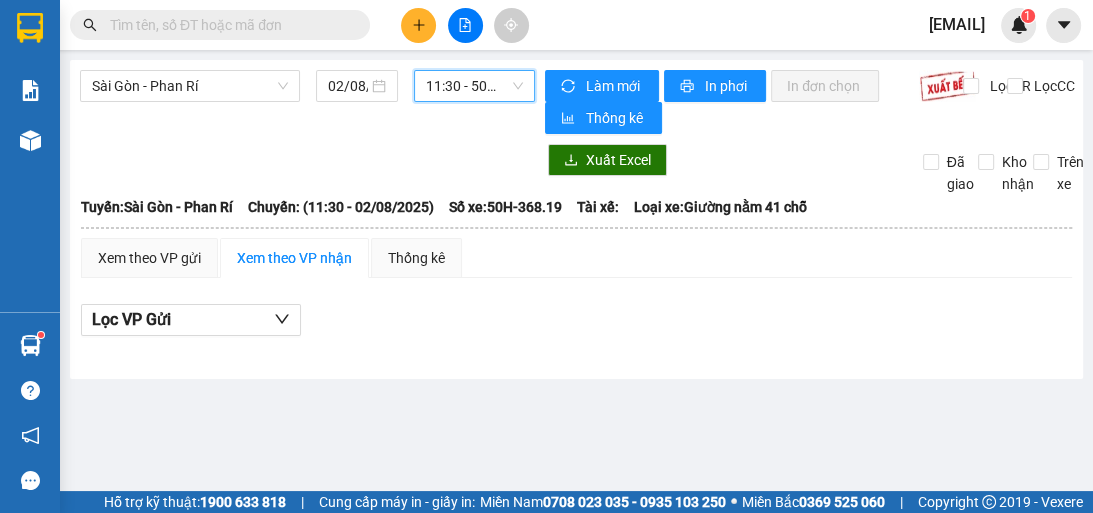 click on "11:30     - 50H-368.19" at bounding box center [474, 86] 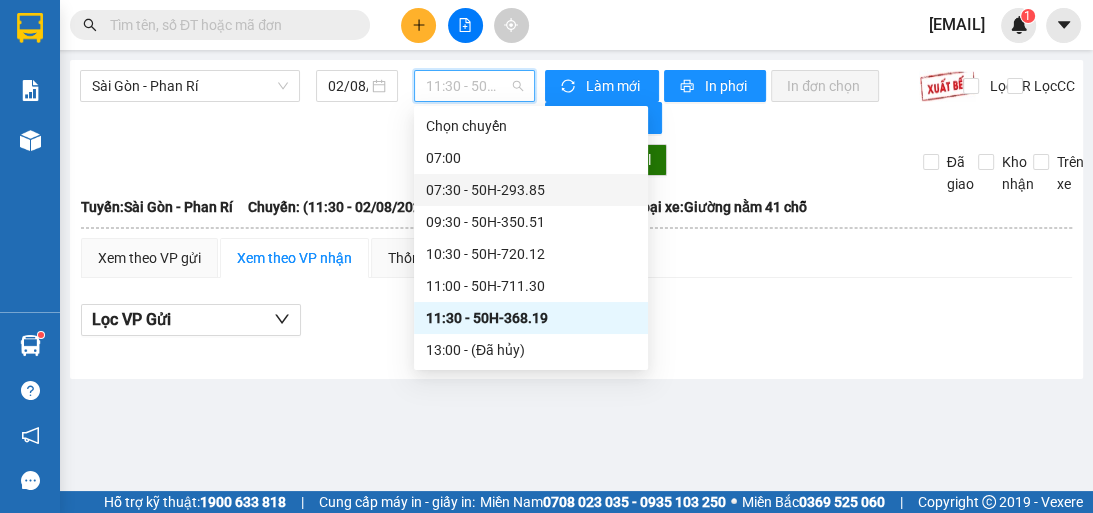 scroll, scrollTop: 80, scrollLeft: 0, axis: vertical 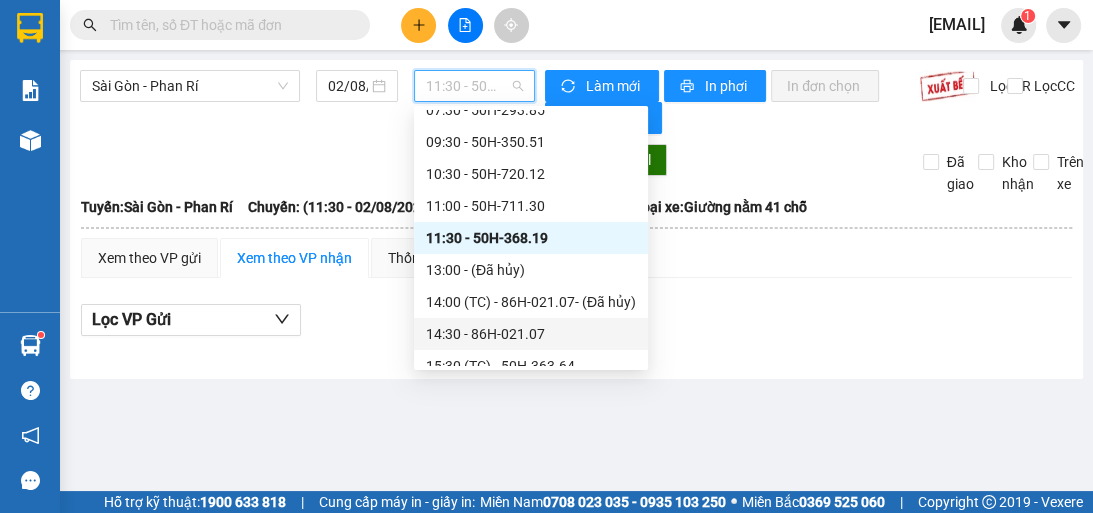 click on "14:30     - 86H-021.07" at bounding box center (531, 334) 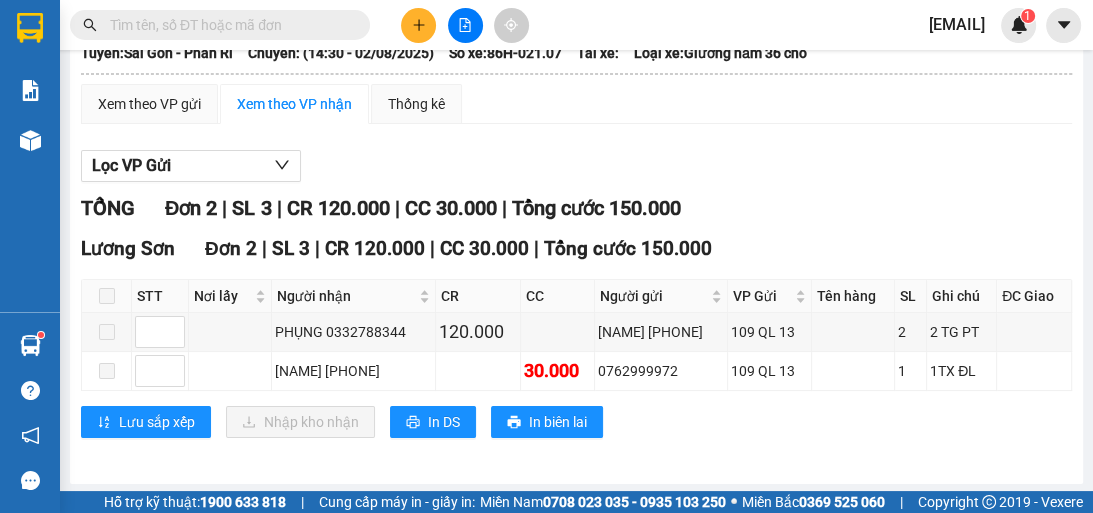 scroll, scrollTop: 0, scrollLeft: 0, axis: both 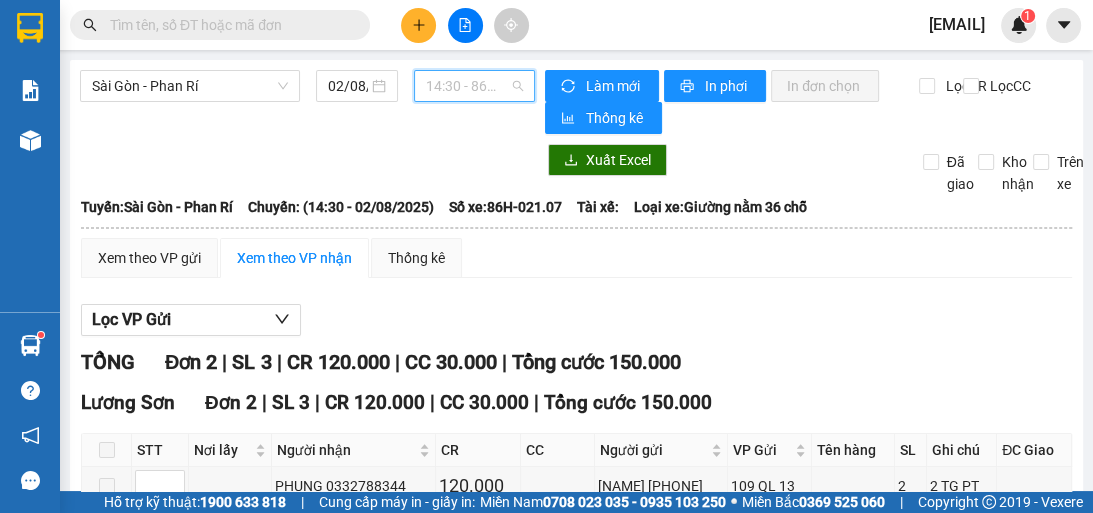 click on "14:30     - 86H-021.07" at bounding box center (474, 86) 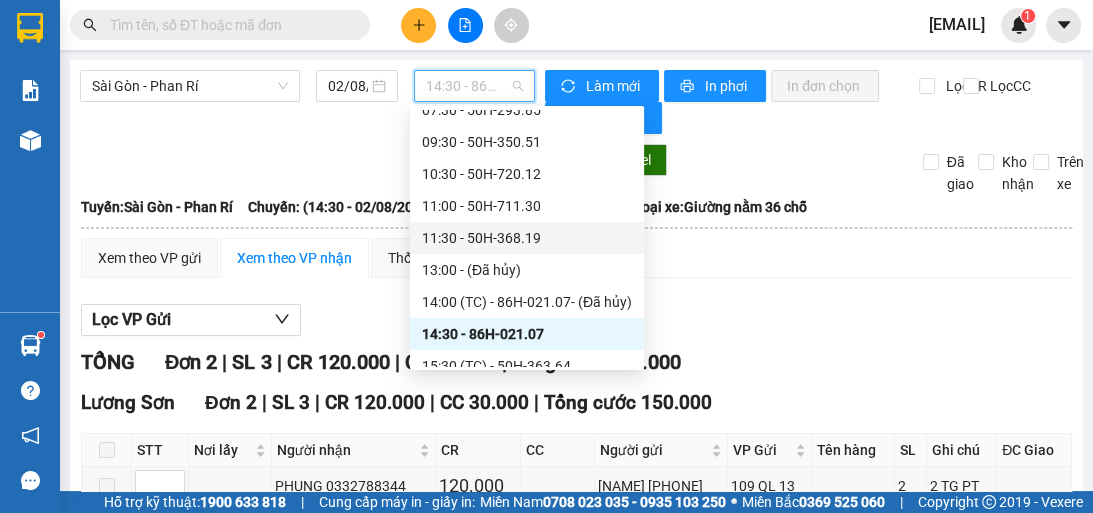 scroll, scrollTop: 160, scrollLeft: 0, axis: vertical 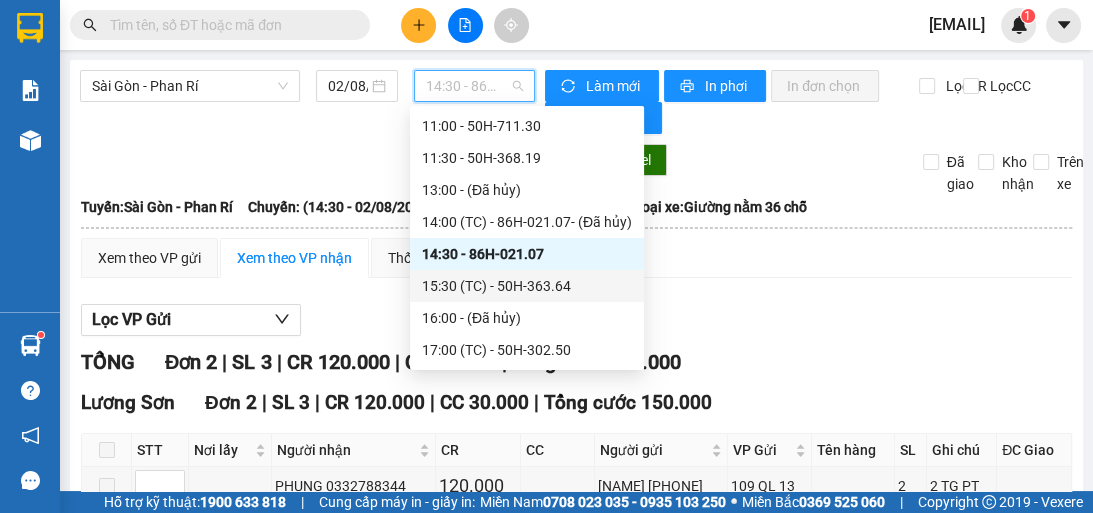 click on "[TIME]   (TC)   - [VEHICLE_PLATE]" at bounding box center (527, 286) 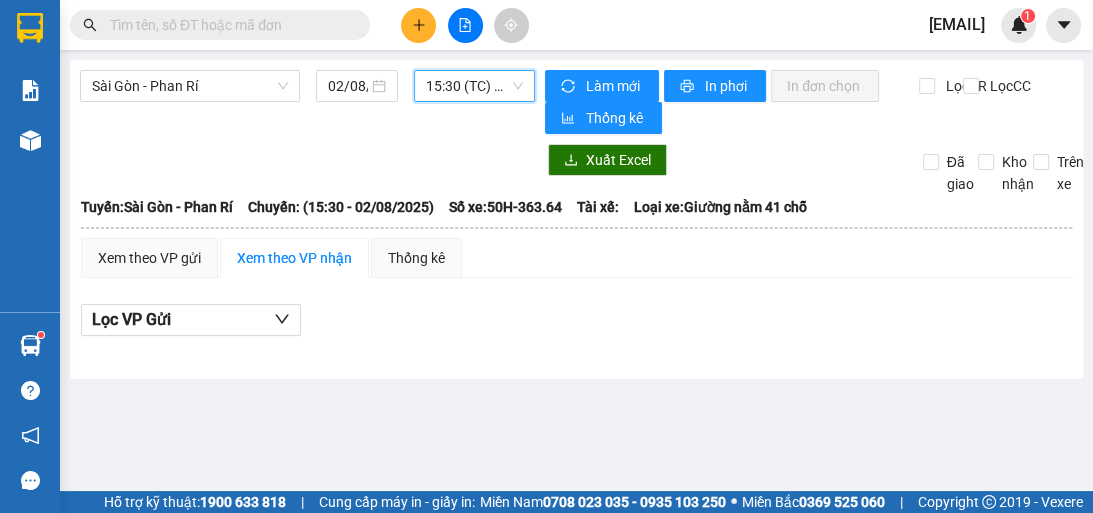 click on "[TIME]   (TC)   - [VEHICLE_PLATE]" at bounding box center (474, 86) 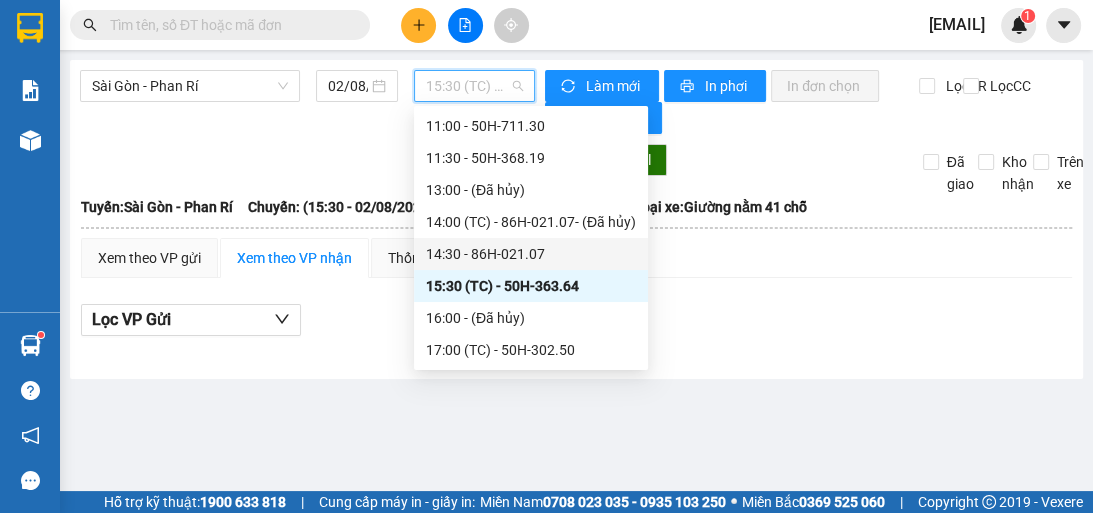 click on "14:30     - 86H-021.07" at bounding box center (531, 254) 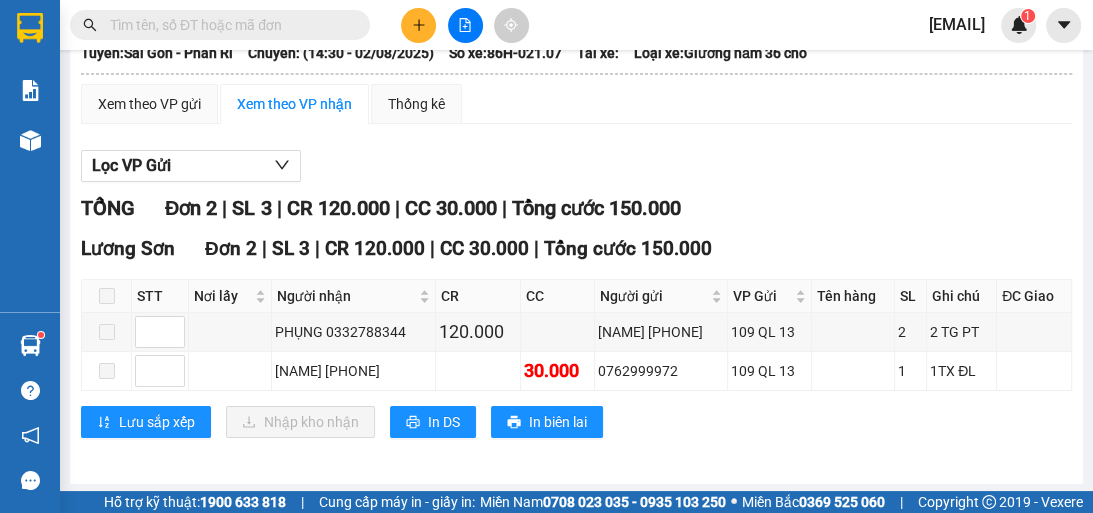 scroll, scrollTop: 0, scrollLeft: 0, axis: both 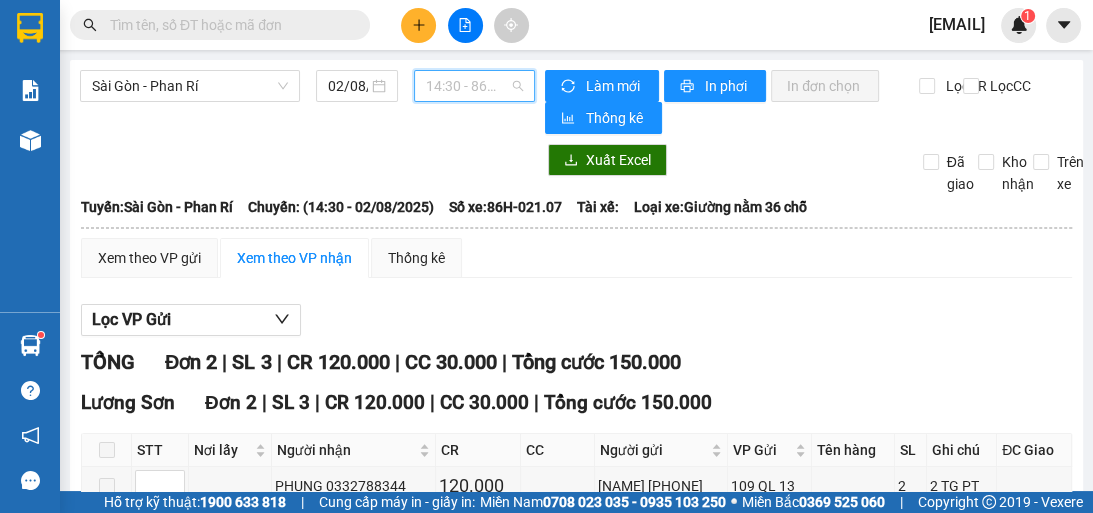click on "14:30     - 86H-021.07" at bounding box center (474, 86) 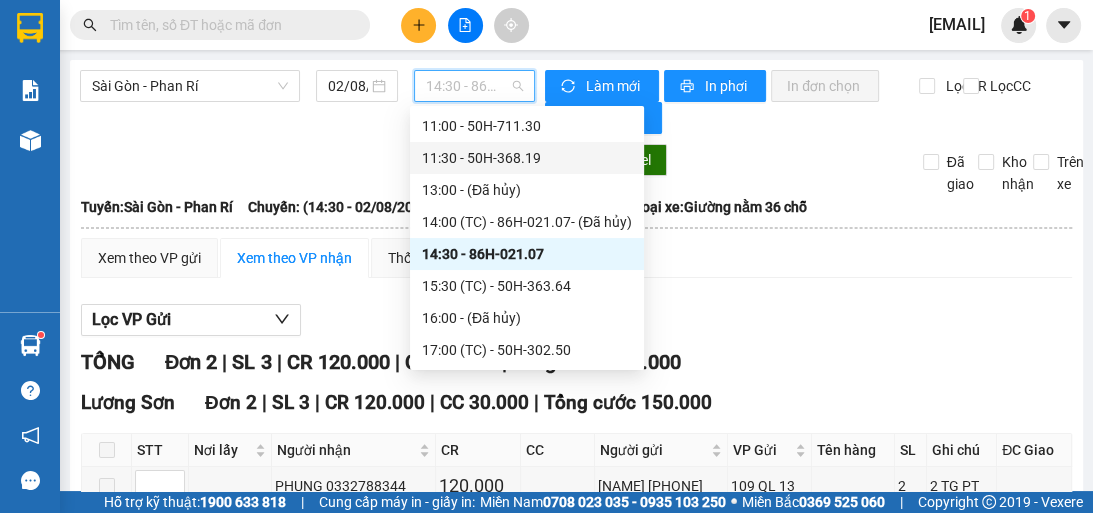 scroll, scrollTop: 0, scrollLeft: 0, axis: both 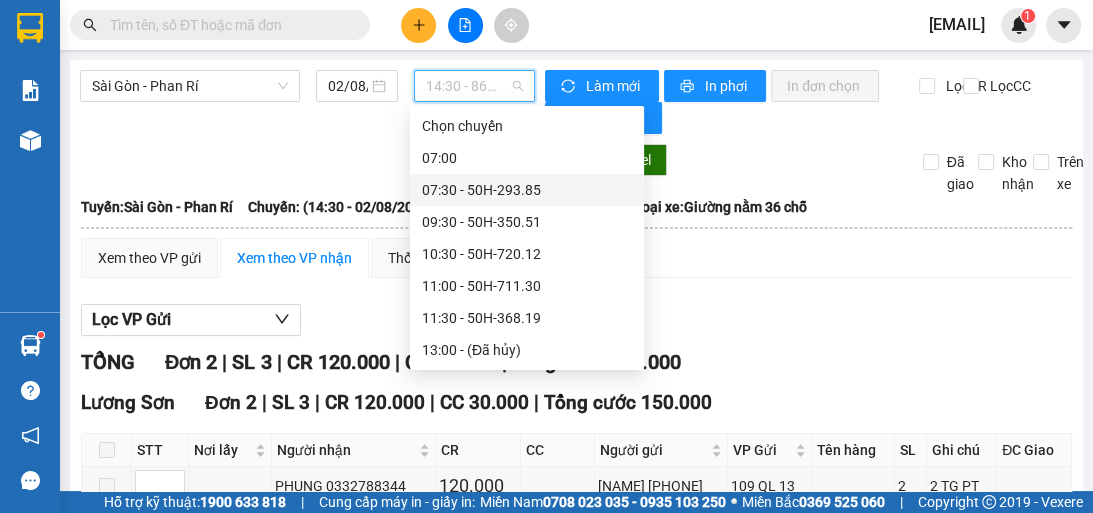 click on "07:30     - 50H-293.85" at bounding box center [527, 190] 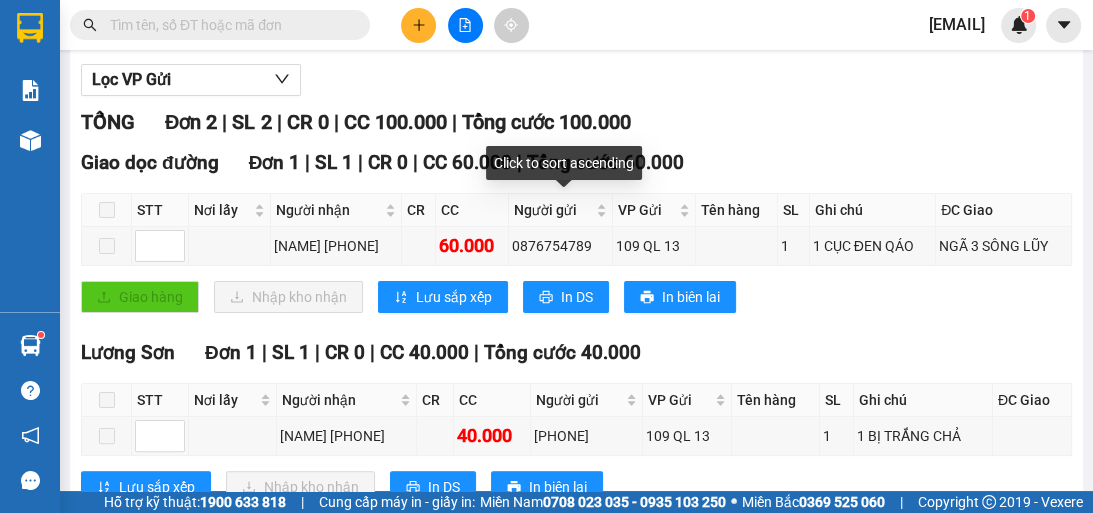 scroll, scrollTop: 0, scrollLeft: 0, axis: both 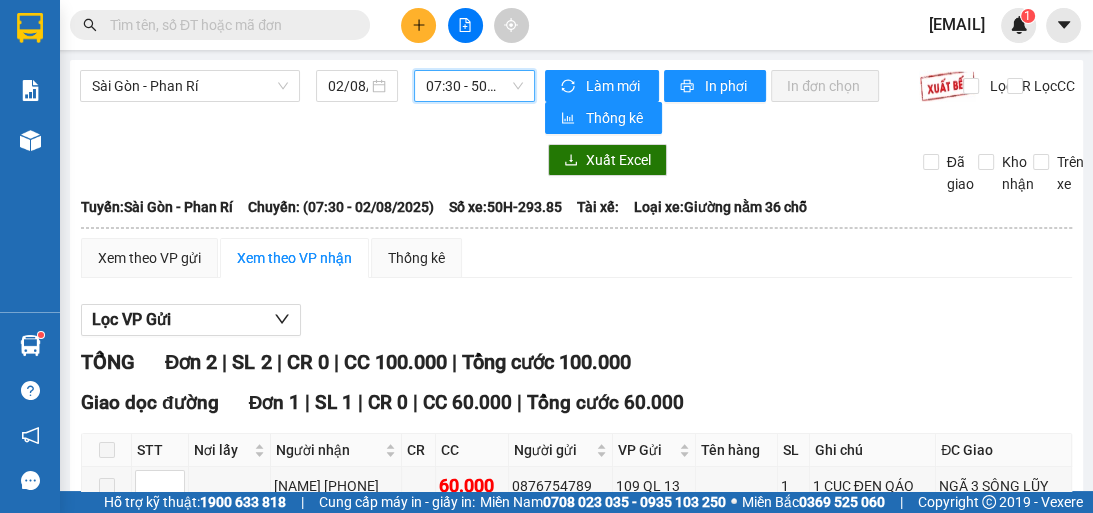 click on "07:30     - 50H-293.85" at bounding box center [474, 86] 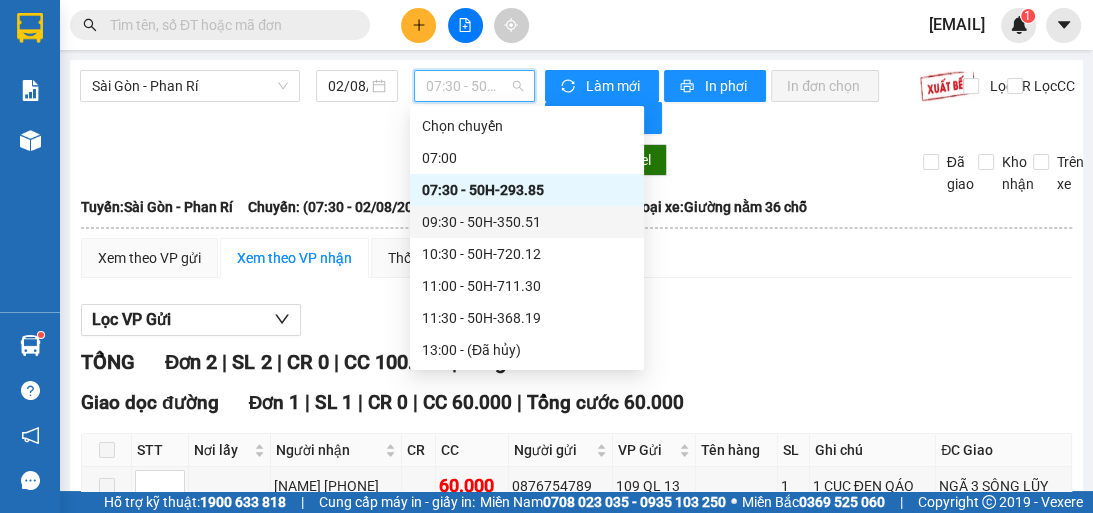 click on "[TIME]     - [VEHICLE_PLATE]" at bounding box center (527, 222) 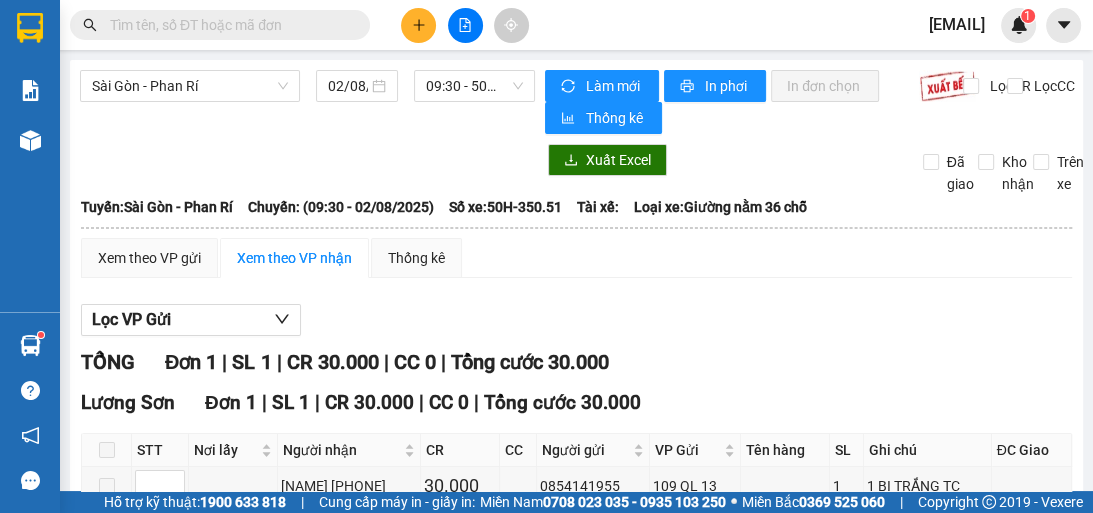click on "Xem theo VP gửi Xem theo VP nhận Thống kê Lọc VP Gửi TỔNG Đơn   1 | SL   1 | CR   30.000 | CC   0 | Tổng cước   30.000 Lương Sơn Đơn   1 | SL   1 | CR   30.000 | CC   0 | Tổng cước   30.000 STT Nơi lấy Người nhận CR CC Người gửi VP Gửi Tên hàng SL Ghi chú ĐC Giao Ký nhận                           [NAME]  [PHONE] 30.000  [PHONE] 109 QL 13   1 1 BỊ TRẮNG TC Lưu sắp xếp Nhập kho nhận In DS In biên lai Minh Nghĩa   02523854854   01 Đinh Tiên Hoàng PHƠI HÀNG Lương Sơn  -  [TIME]-[DATE] Tuyến:  Sài Gòn - Phan Rí Chuyến:   ([TIME]-[DATE]) Số xe:  [VEHICLE_PLATE] Tài xế:  Loại xe:  Giường nằm 36 chỗ STT Nơi lấy Người nhận CR CC Người gửi VP Gửi Tên hàng SL Ghi chú ĐC Giao Ký nhận Lương Sơn Đơn   1 | SL   1 | CR   30.000 | CC   0 | Tổng cước   30.000 1 [NAME]  [PHONE] 30.000  [PHONE] 109 QL 13   1 1 BỊ TRẮNG TC Tổng 30.000 0 1 Cước rồi :   30.000 :" at bounding box center [576, 408] 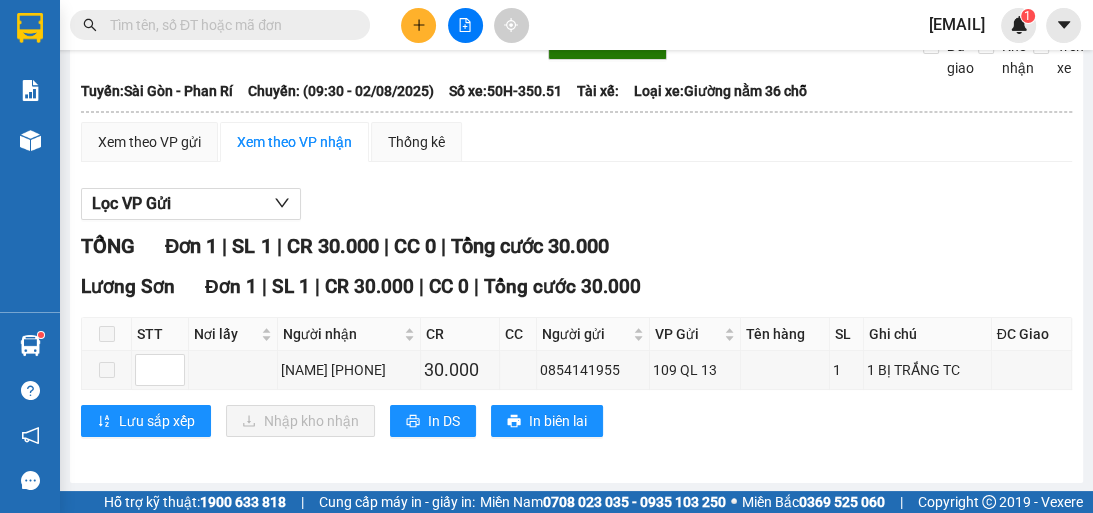 scroll, scrollTop: 0, scrollLeft: 0, axis: both 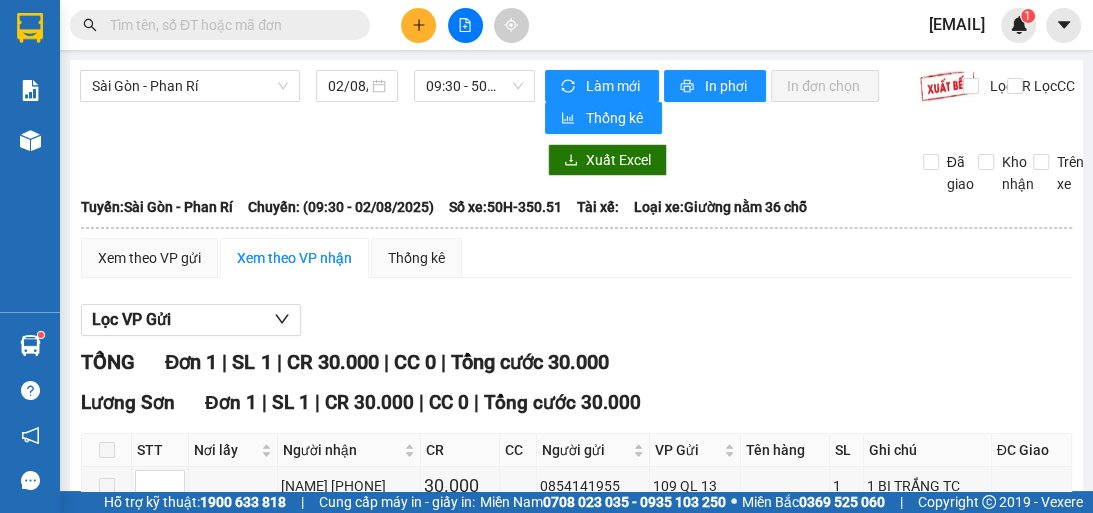 drag, startPoint x: 875, startPoint y: 329, endPoint x: 868, endPoint y: 316, distance: 14.764823 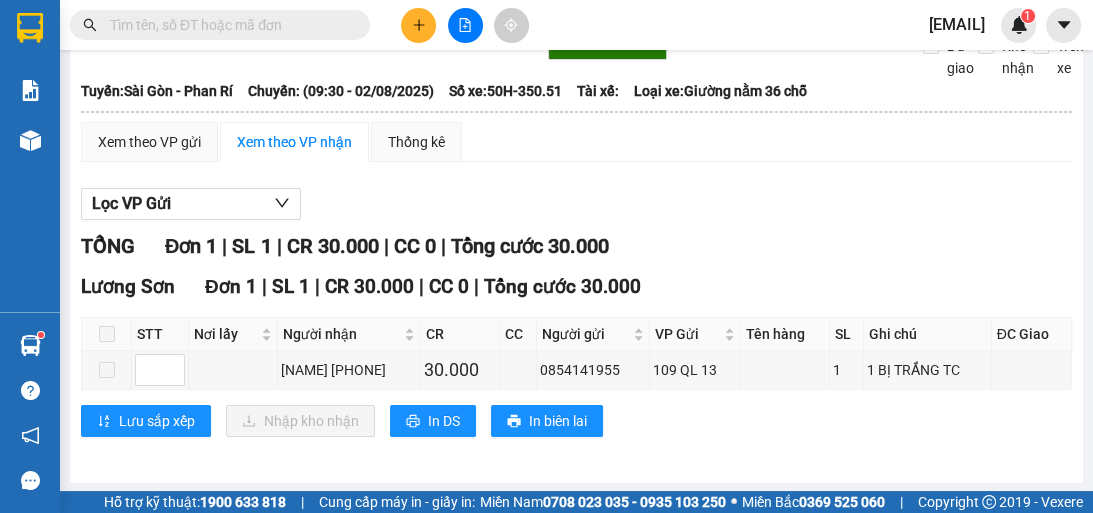 click on "Xem theo VP gửi Xem theo VP nhận Thống kê" at bounding box center [576, 142] 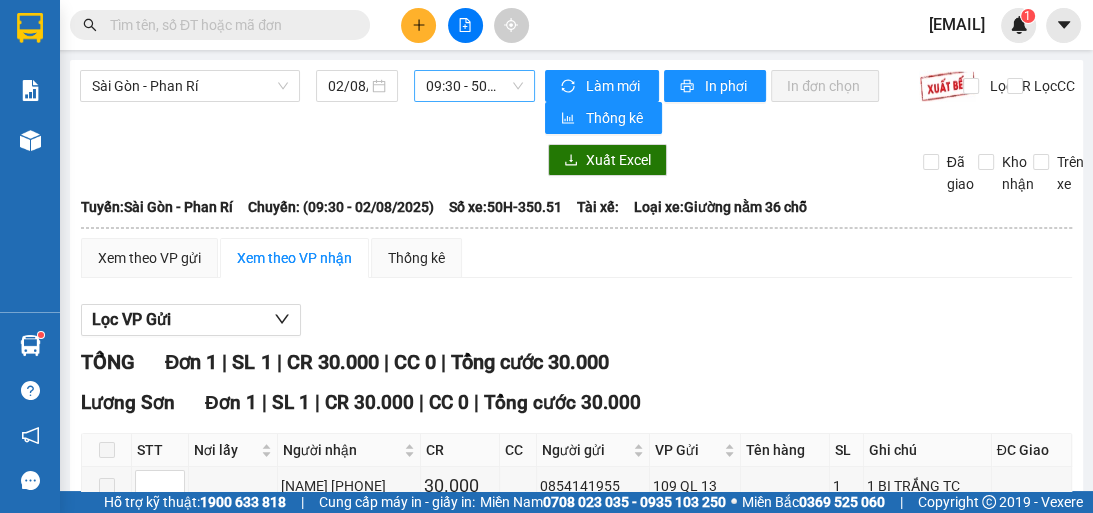 click on "[TIME]     - [VEHICLE_PLATE]" at bounding box center (474, 86) 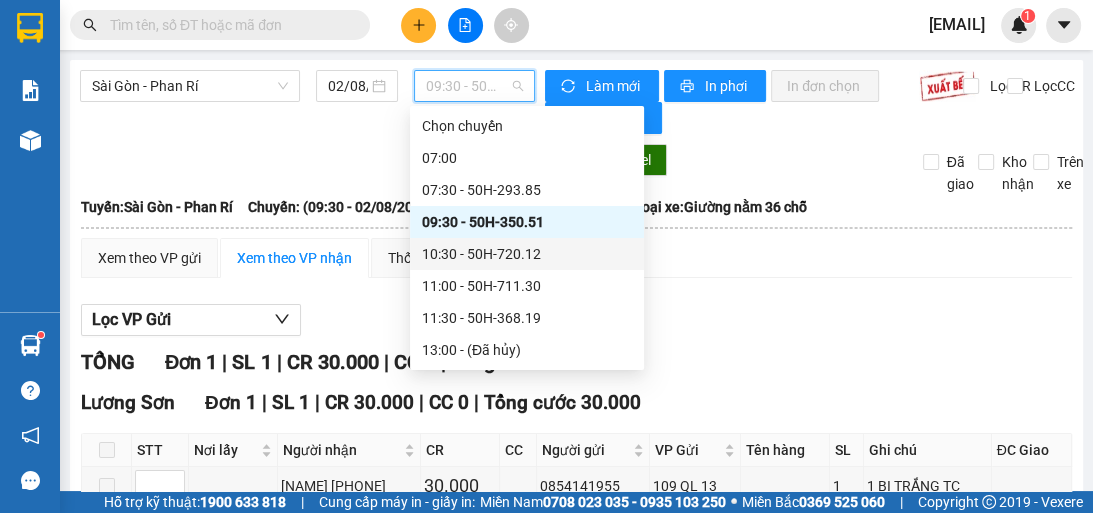 click on "10:30     - 50H-720.12" at bounding box center [527, 254] 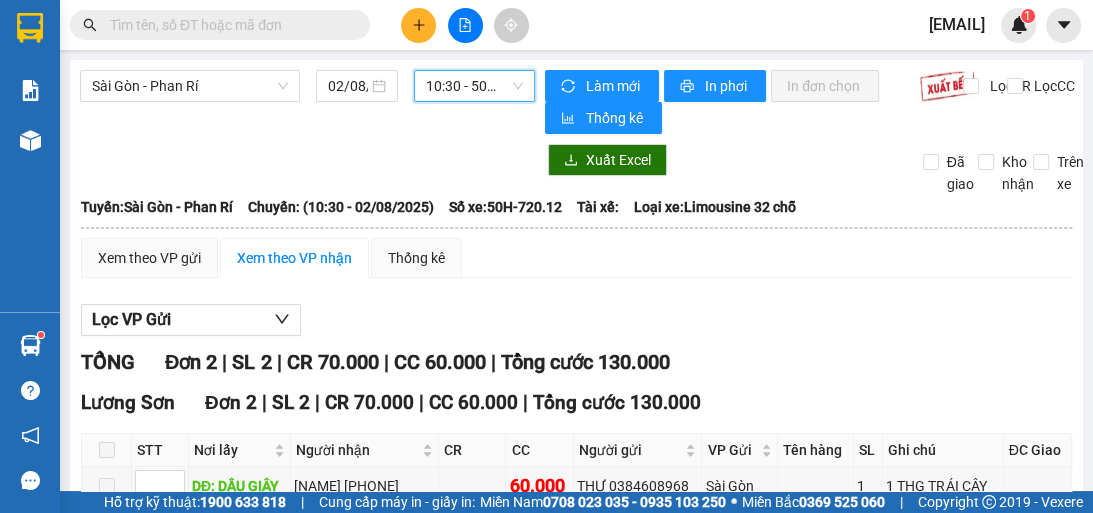 scroll, scrollTop: 154, scrollLeft: 0, axis: vertical 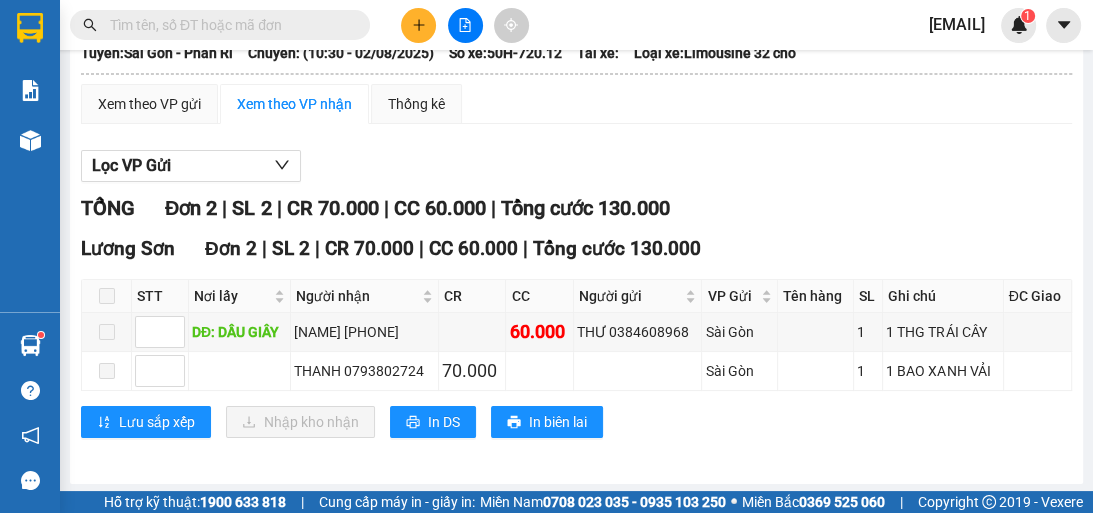 click on "Lọc VP Gửi" at bounding box center [576, 166] 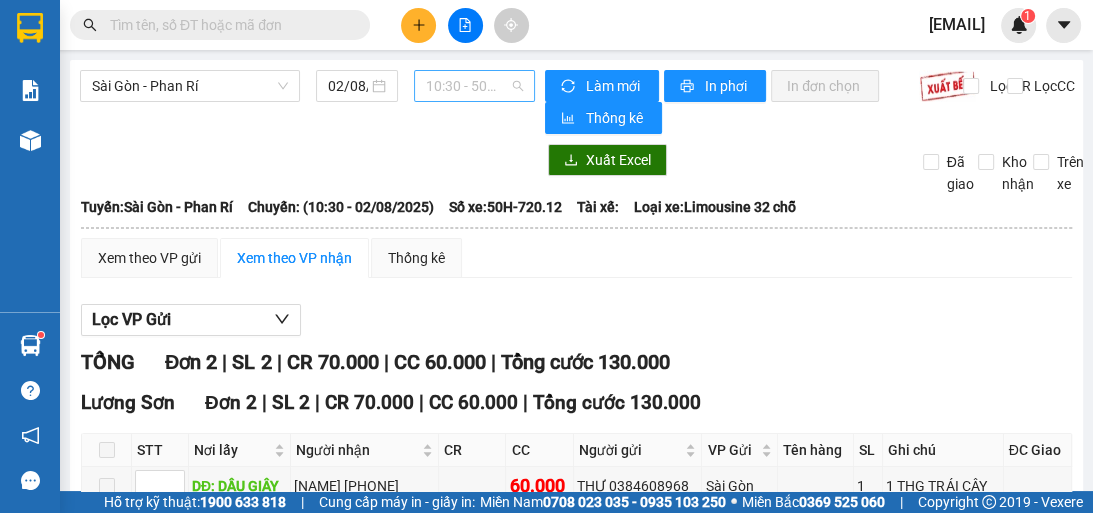 click on "10:30     - 50H-720.12" at bounding box center (474, 86) 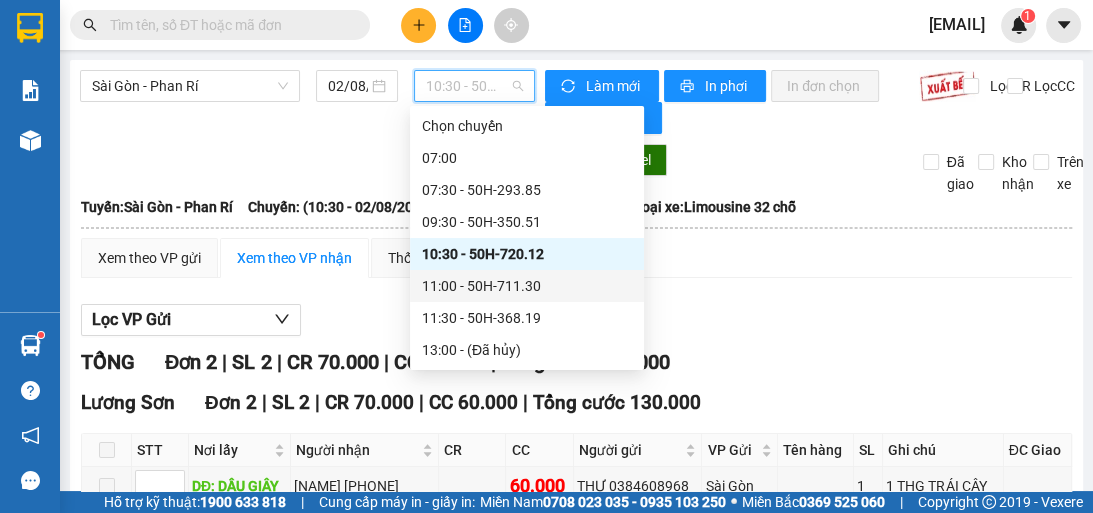 click on "11:00     - 50H-711.30" at bounding box center (527, 286) 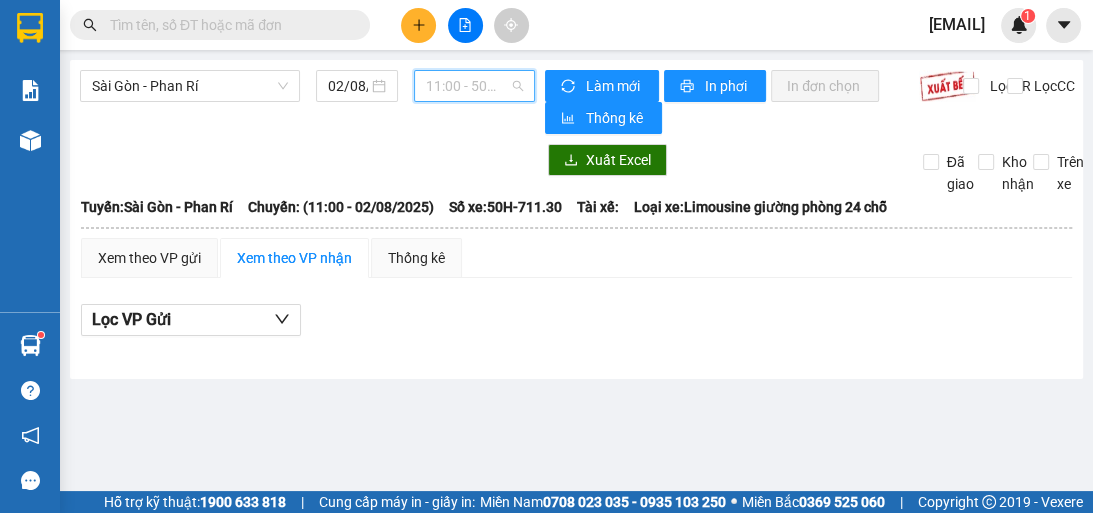 click on "11:00     - 50H-711.30" at bounding box center [474, 86] 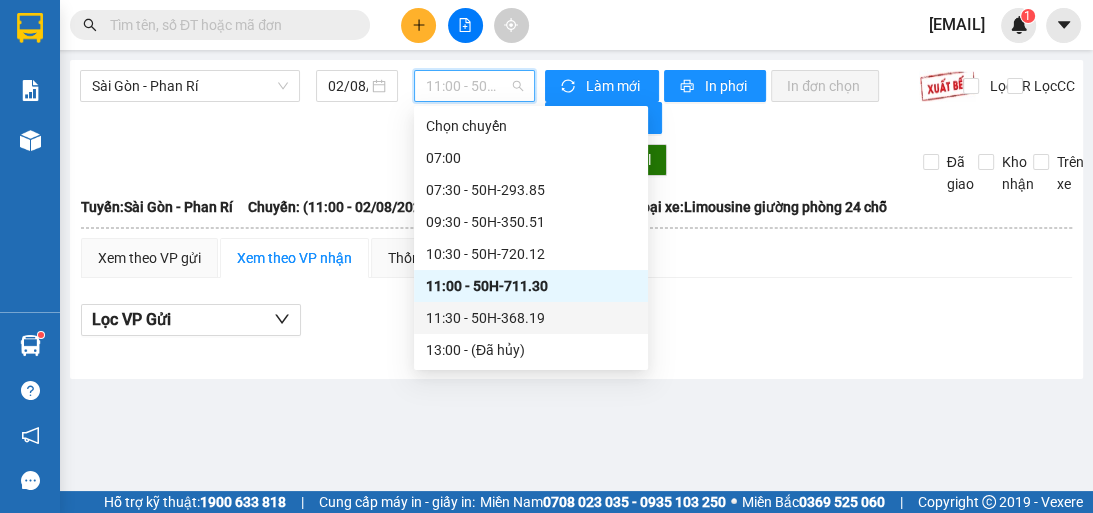 click on "11:30     - 50H-368.19" at bounding box center (531, 318) 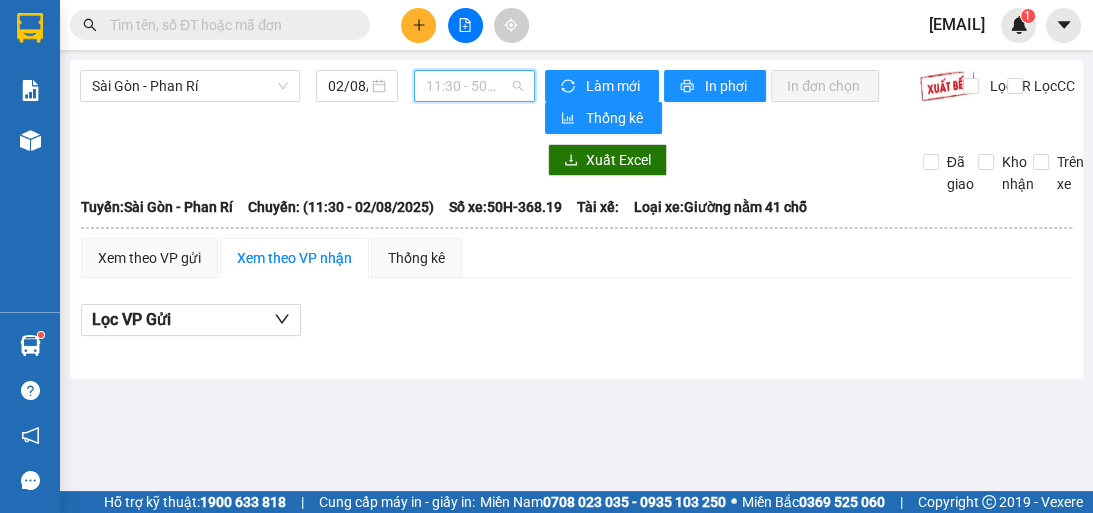 click on "11:30     - 50H-368.19" at bounding box center (474, 86) 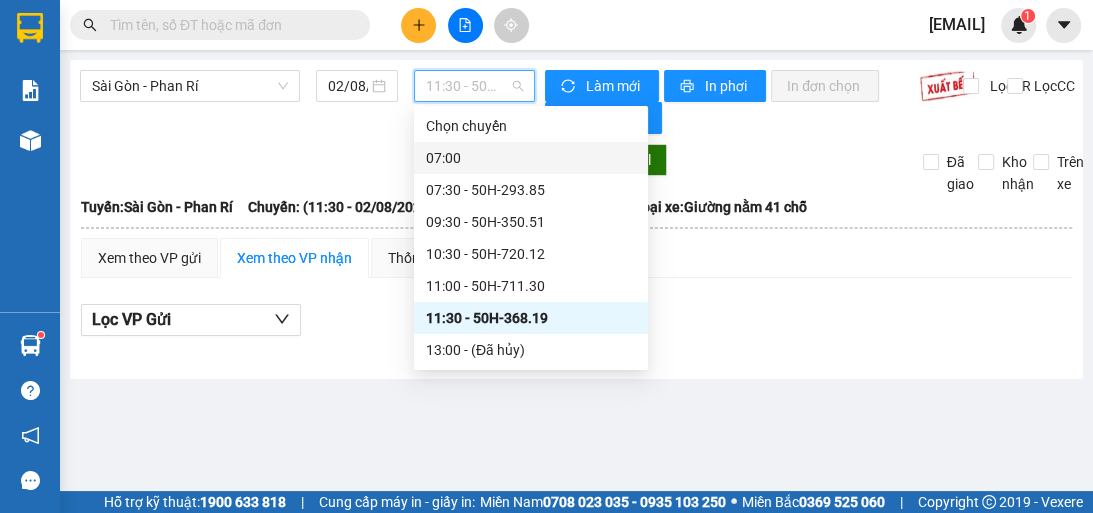scroll, scrollTop: 160, scrollLeft: 0, axis: vertical 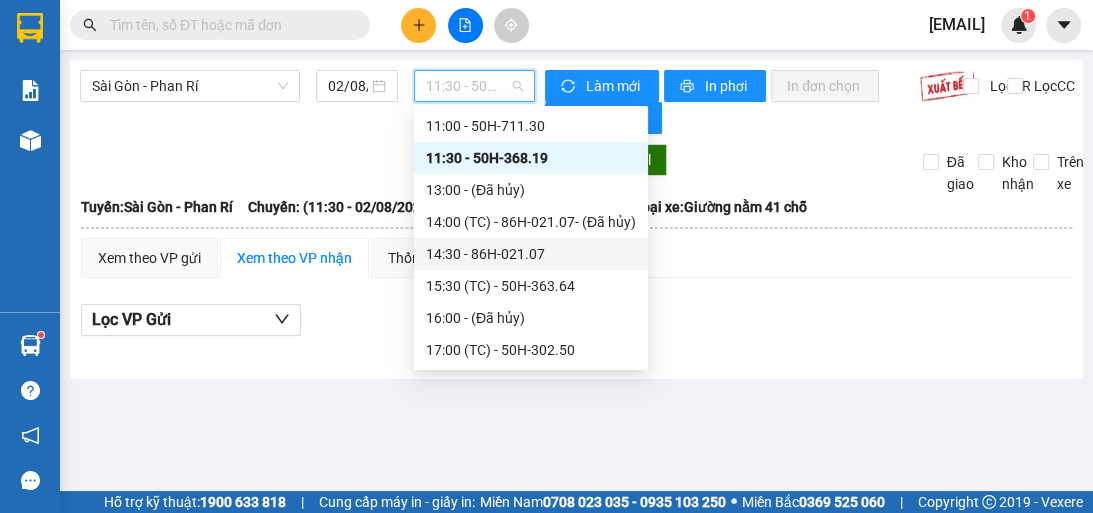 click on "14:30     - 86H-021.07" at bounding box center (531, 254) 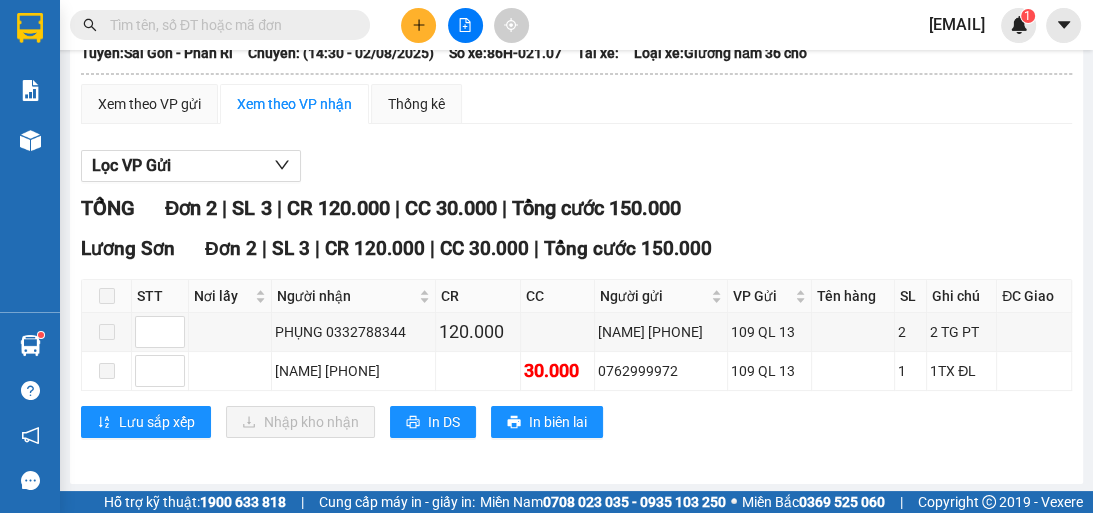scroll, scrollTop: 0, scrollLeft: 0, axis: both 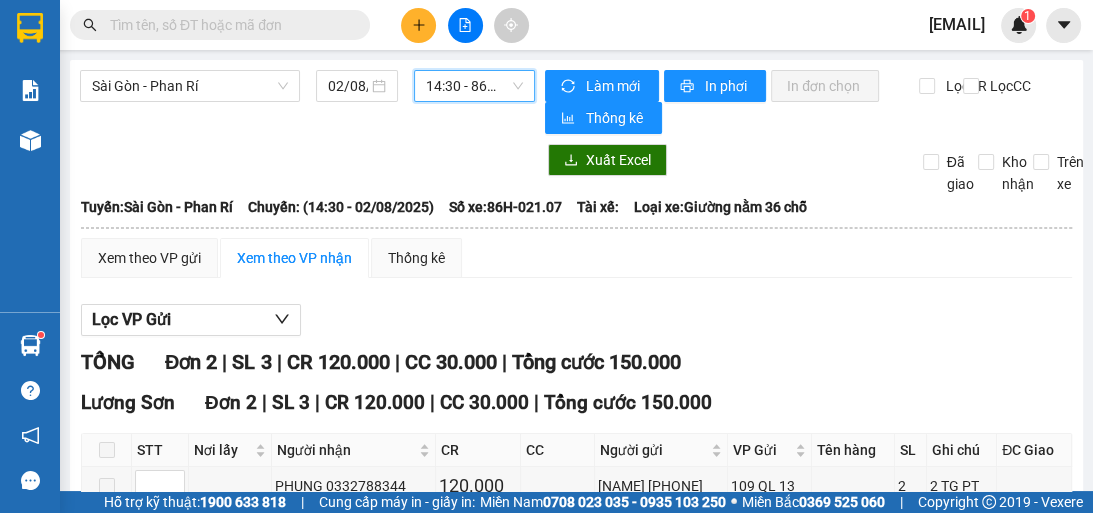 click on "14:30     - 86H-021.07" at bounding box center (474, 86) 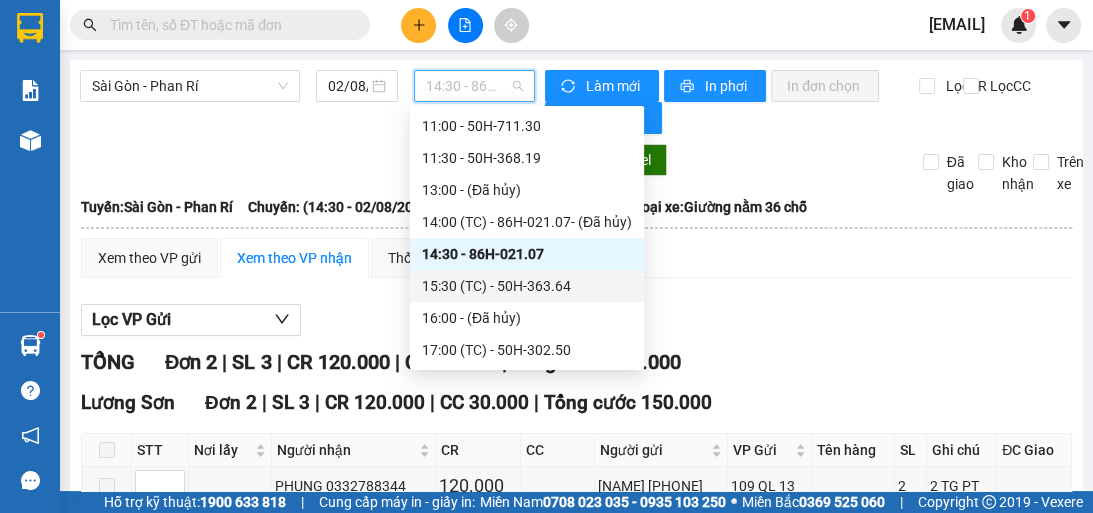 click on "[TIME]   (TC)   - [VEHICLE_PLATE]" at bounding box center [527, 286] 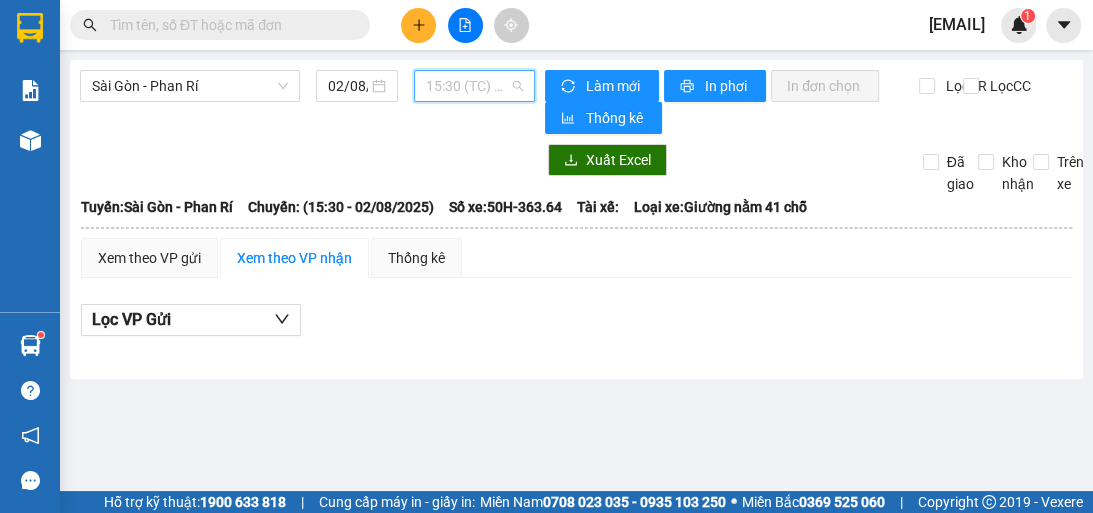click on "[TIME]   (TC)   - [VEHICLE_PLATE]" at bounding box center [474, 86] 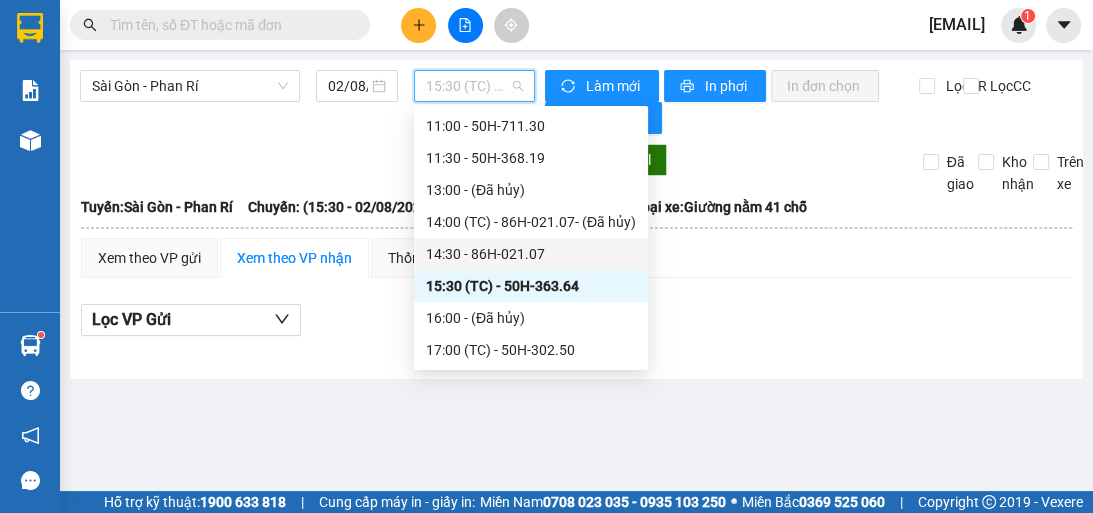 click on "14:30     - 86H-021.07" at bounding box center (531, 254) 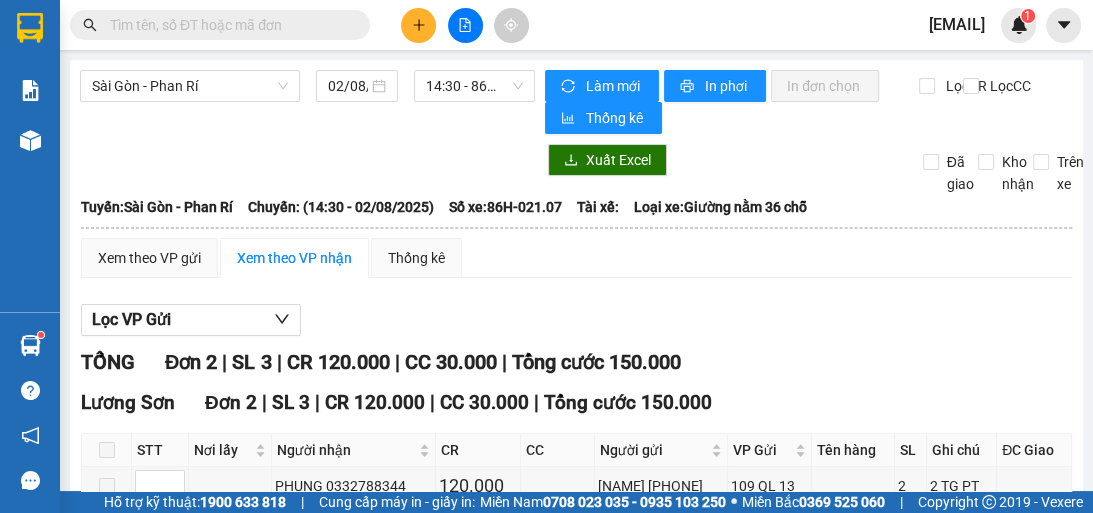 click on "Xem theo VP gửi Xem theo VP nhận Thống kê" at bounding box center (576, 258) 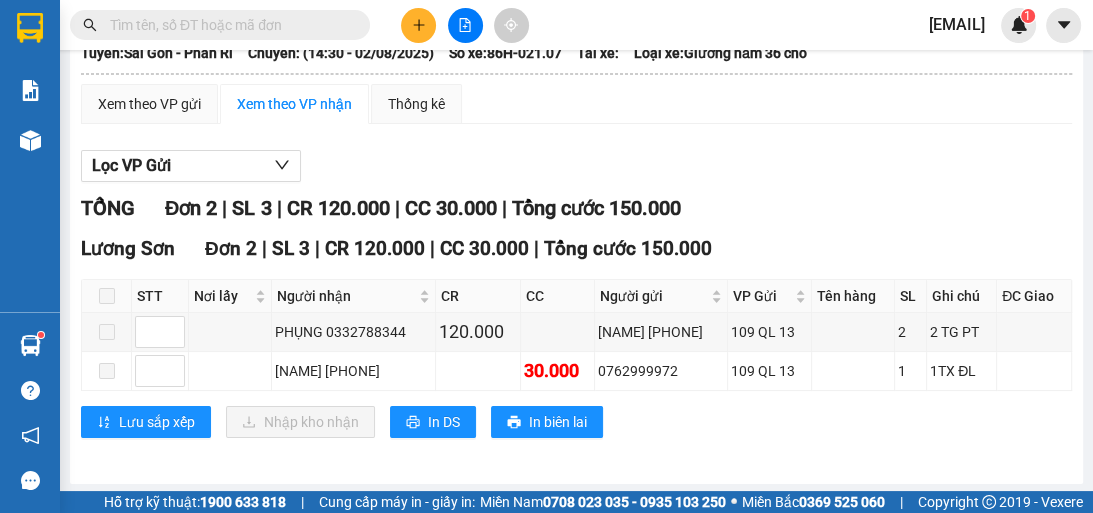 scroll, scrollTop: 0, scrollLeft: 0, axis: both 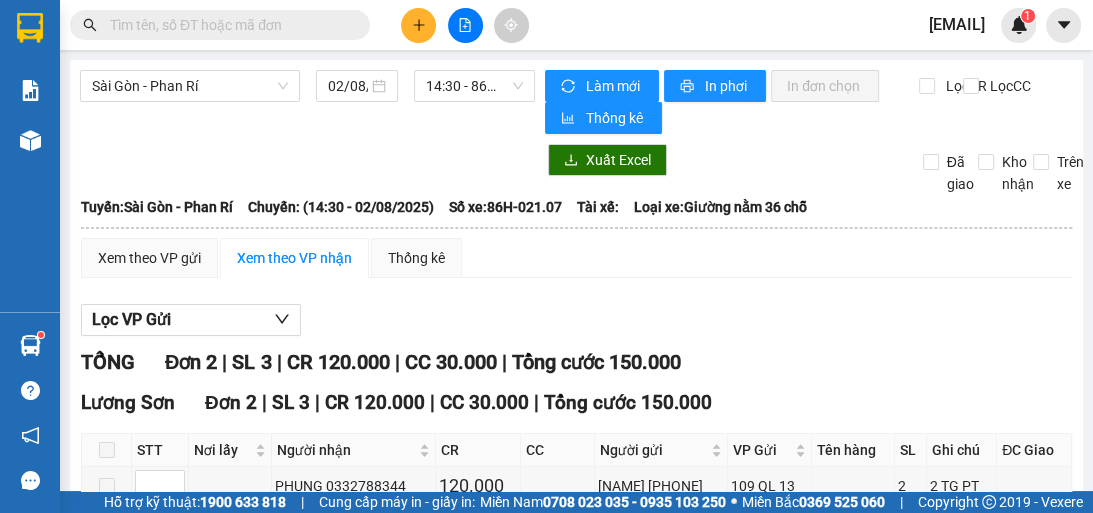 click on "Xem theo VP gửi Xem theo VP nhận Thống kê" at bounding box center (576, 258) 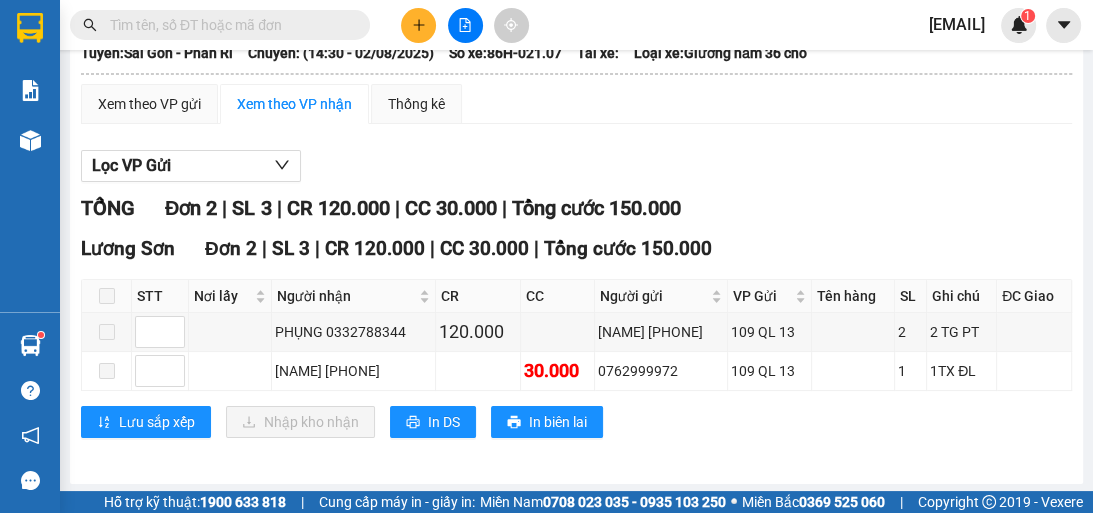 scroll, scrollTop: 0, scrollLeft: 0, axis: both 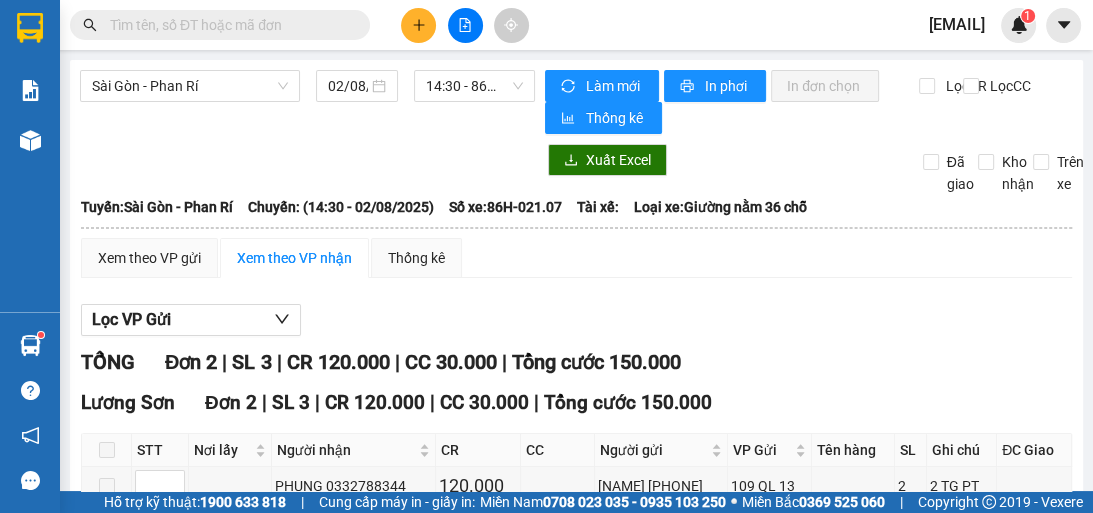 click on "Lọc VP Gửi" at bounding box center (576, 320) 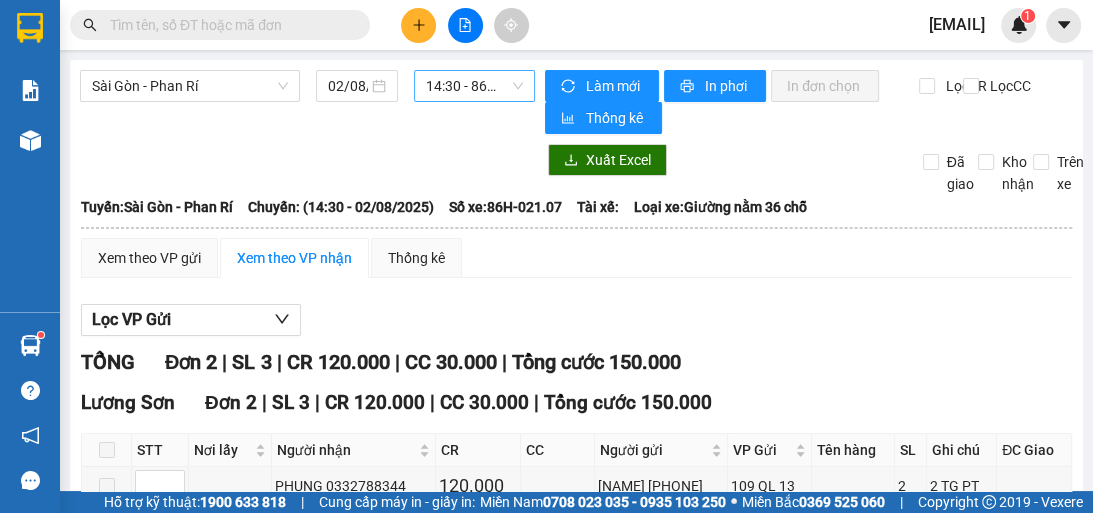 click on "14:30     - 86H-021.07" at bounding box center (474, 86) 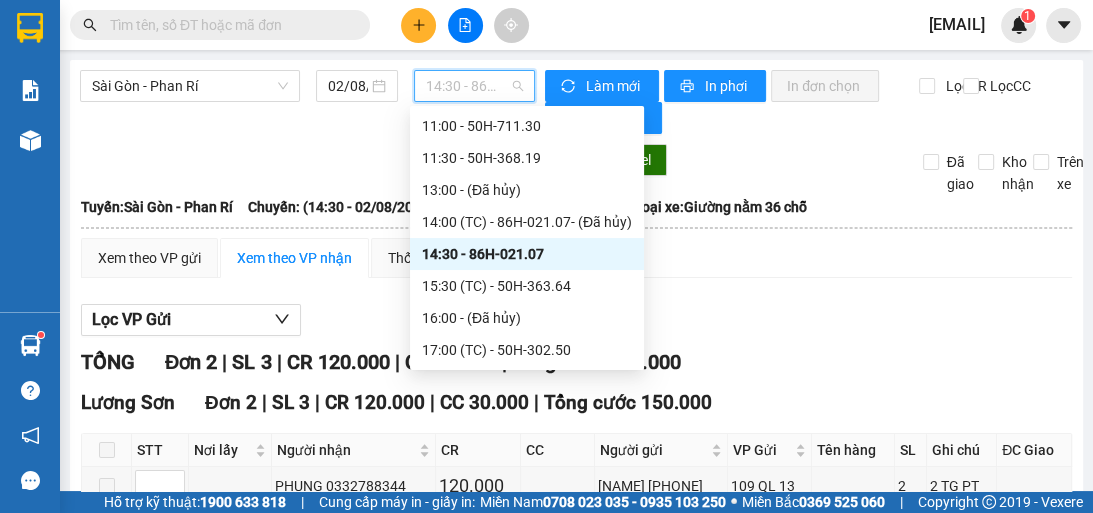 scroll, scrollTop: 80, scrollLeft: 0, axis: vertical 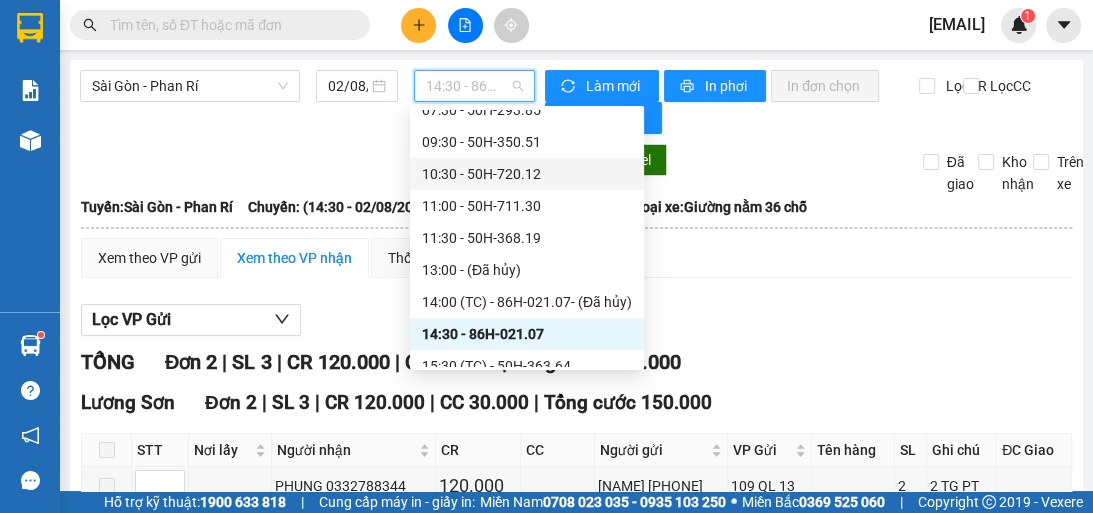 click on "10:30     - 50H-720.12" at bounding box center [527, 174] 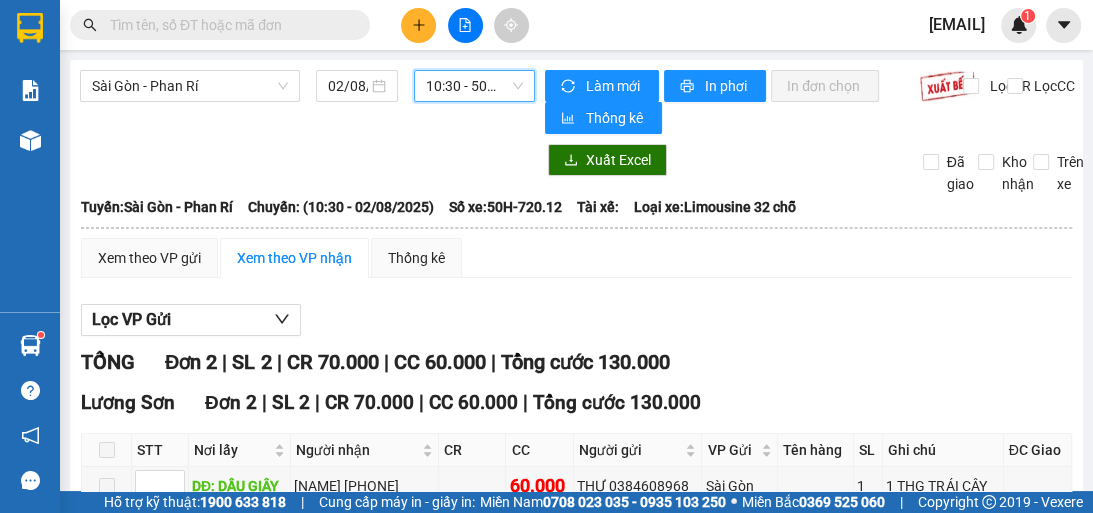 scroll, scrollTop: 154, scrollLeft: 0, axis: vertical 